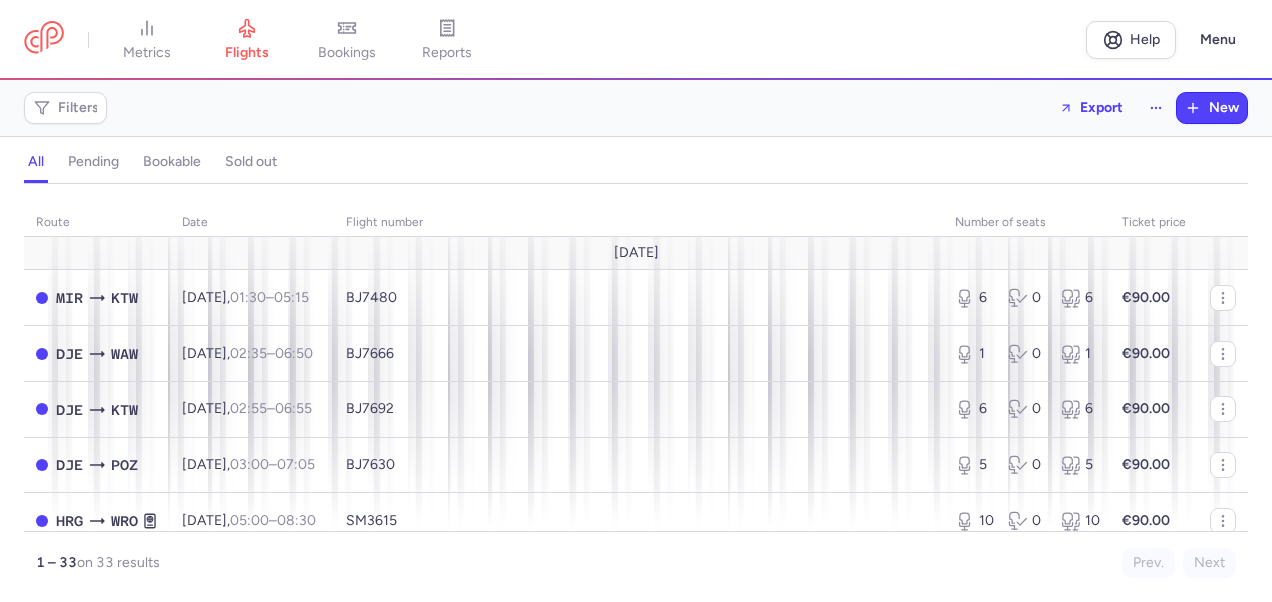 scroll, scrollTop: 0, scrollLeft: 0, axis: both 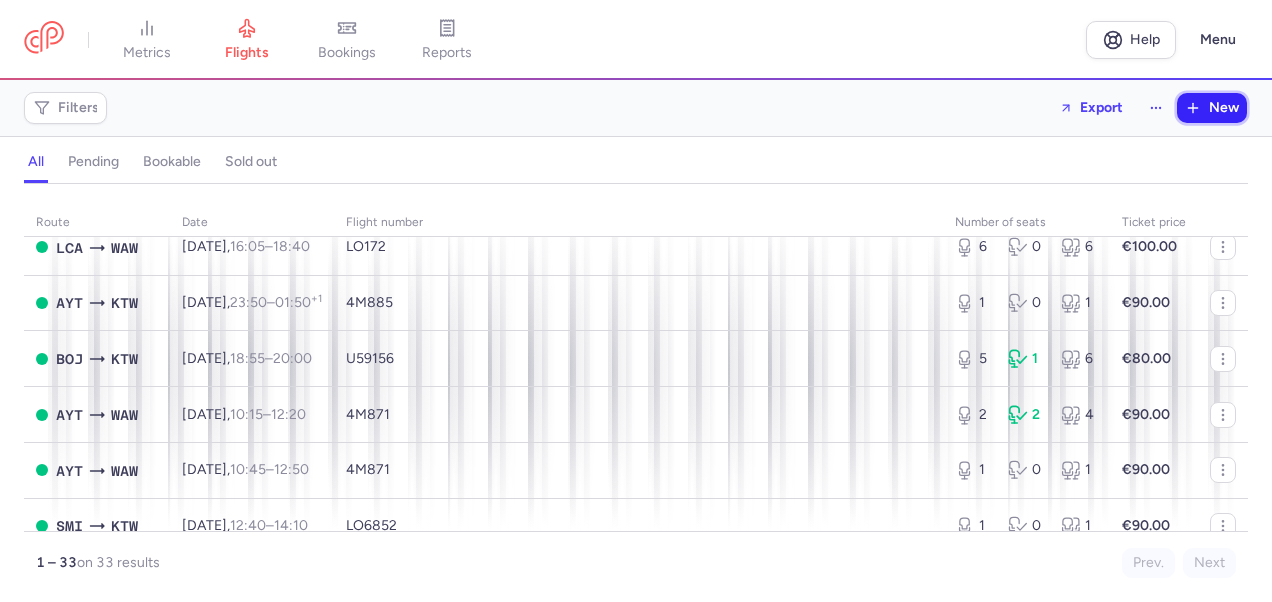click on "New" at bounding box center (1224, 108) 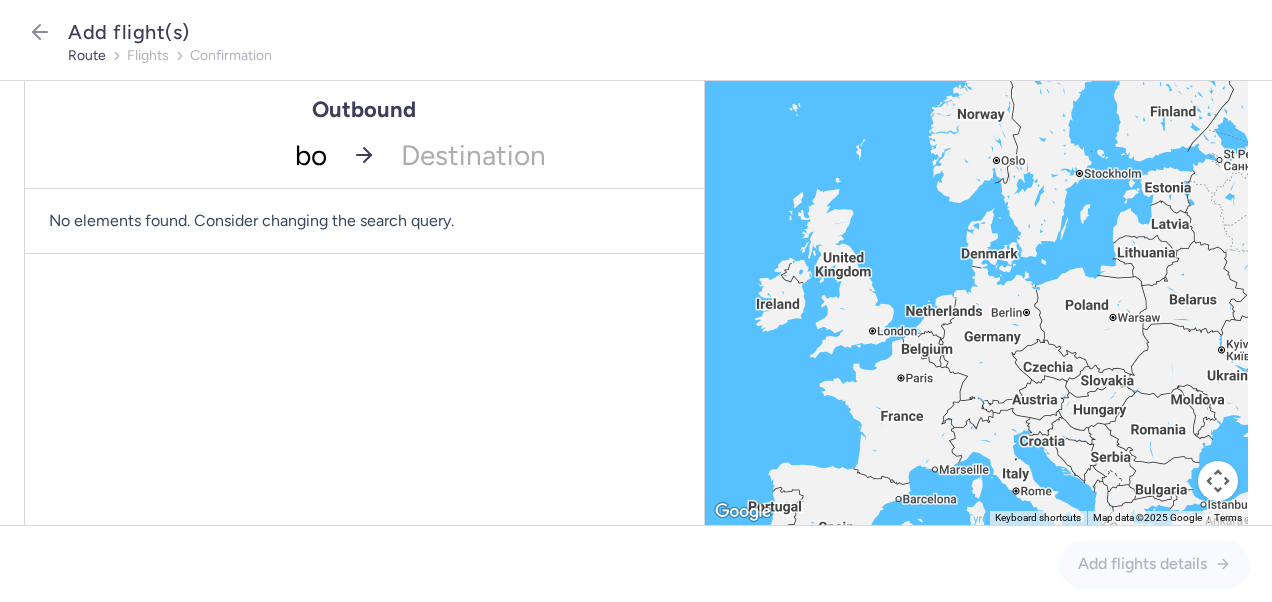 type on "boj" 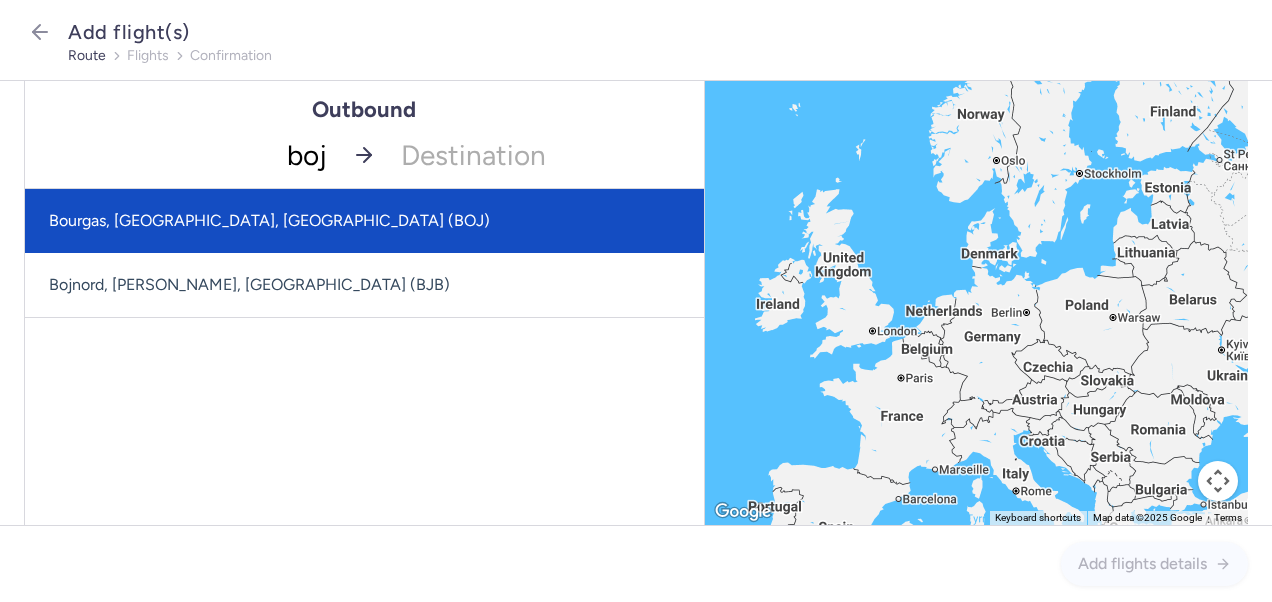 click on "Bourgas, [GEOGRAPHIC_DATA], [GEOGRAPHIC_DATA] (BOJ)" at bounding box center [364, 221] 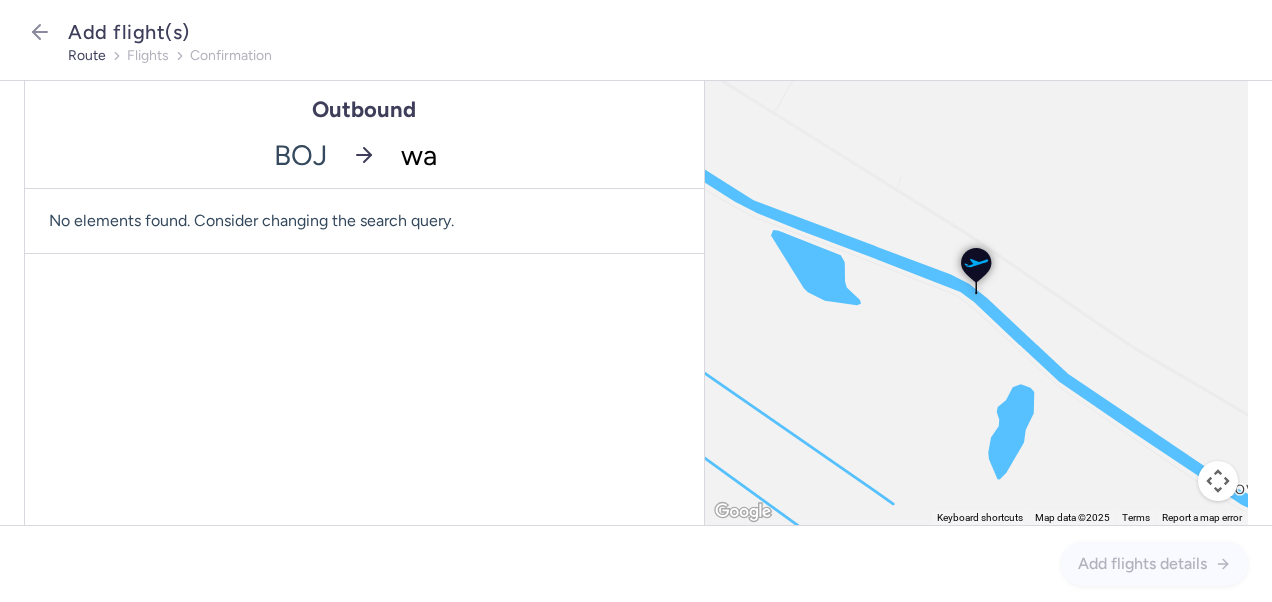 type on "waw" 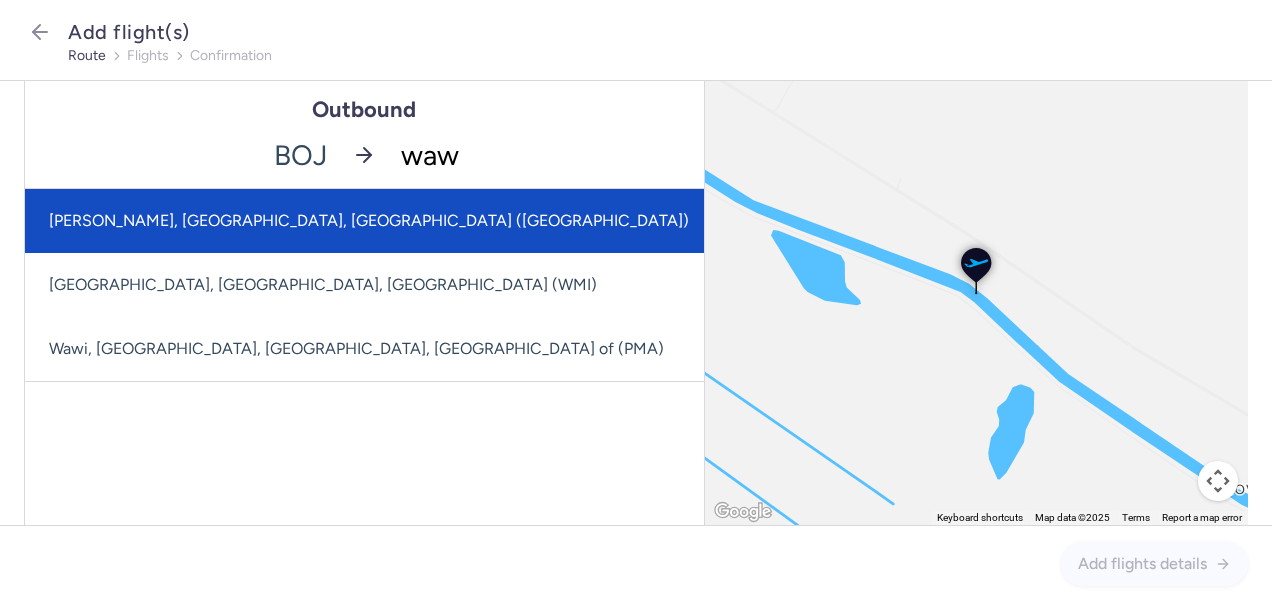 click on "[PERSON_NAME], [GEOGRAPHIC_DATA], [GEOGRAPHIC_DATA] ([GEOGRAPHIC_DATA])" 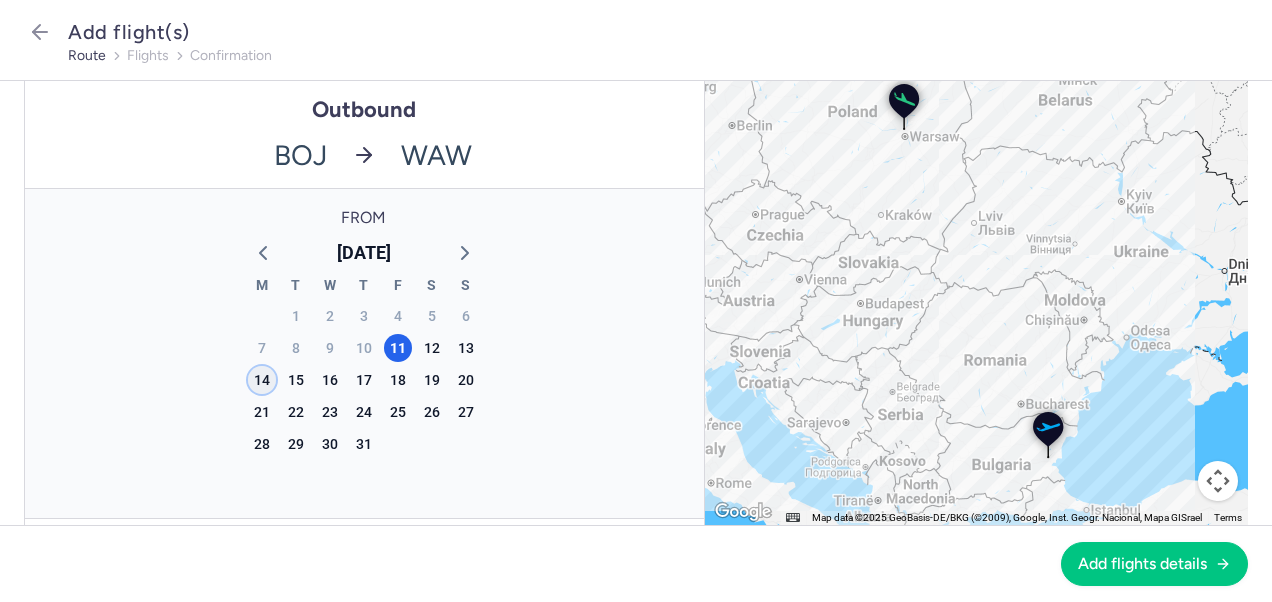 click on "14" 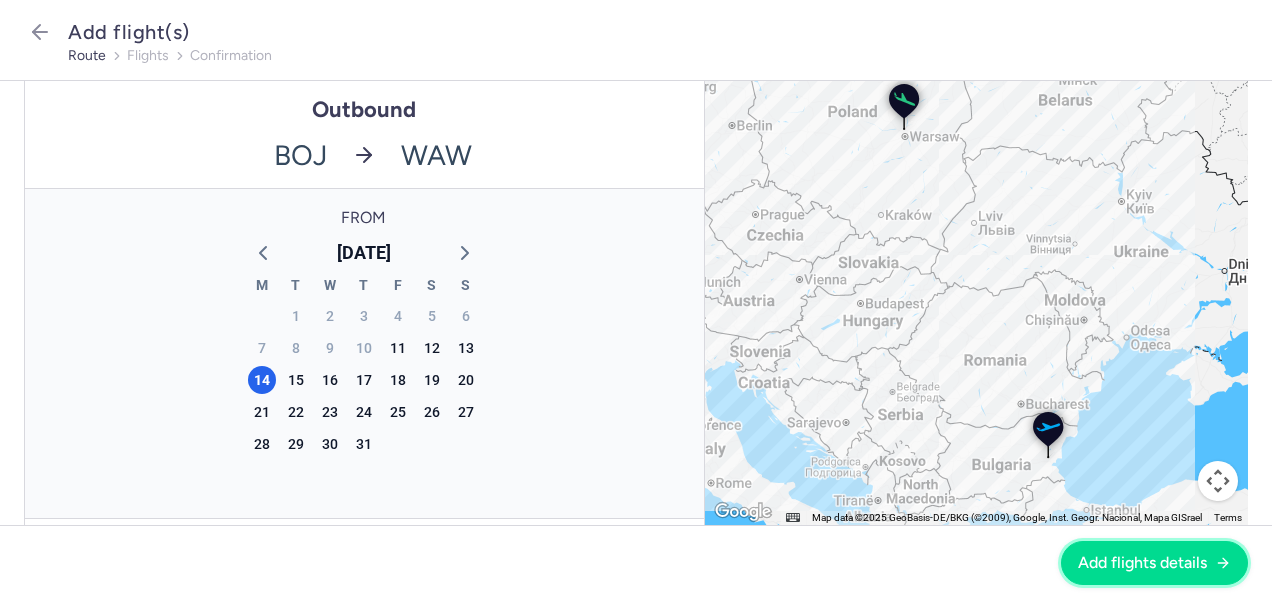 click on "Add flights details" at bounding box center [1142, 563] 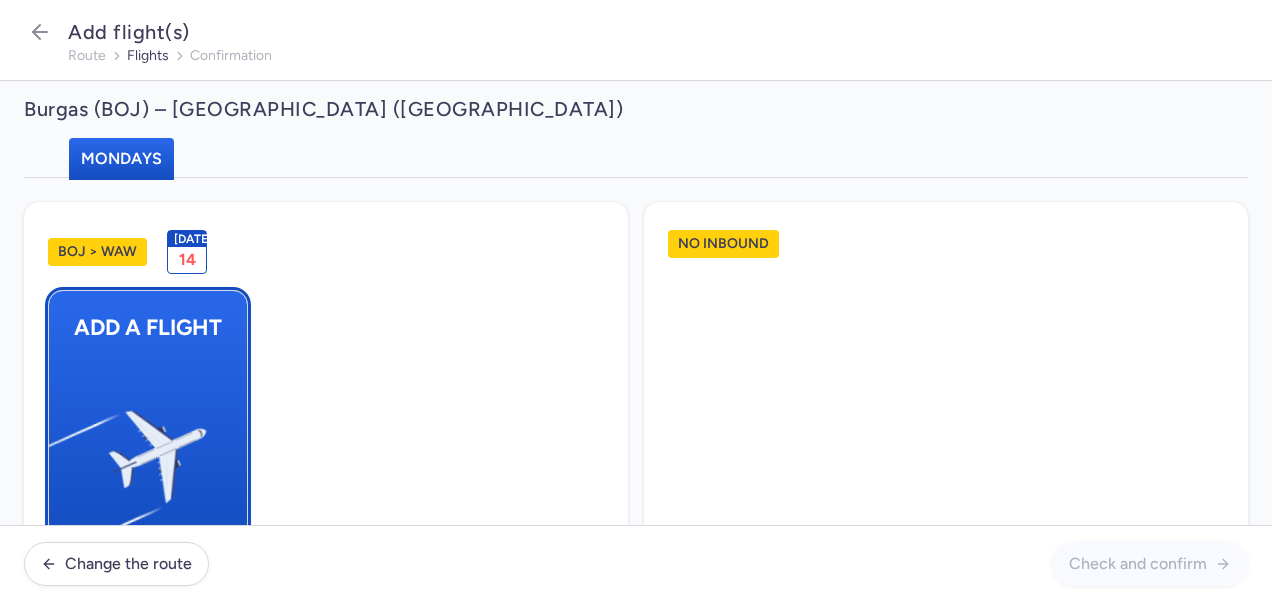 click at bounding box center (59, 448) 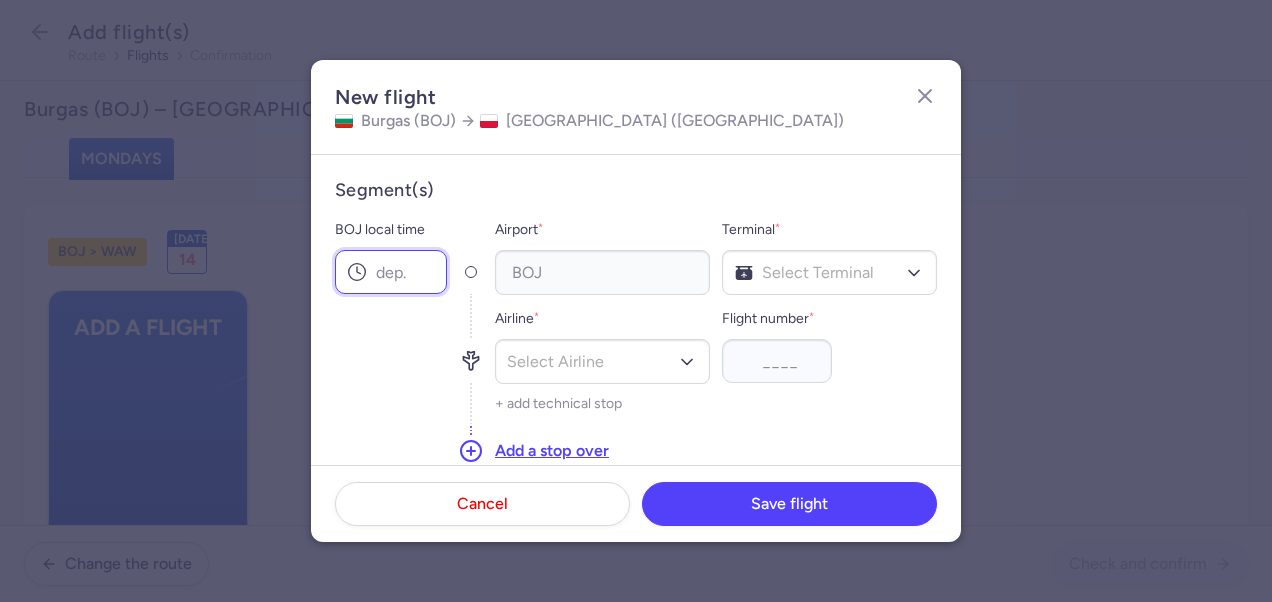 click on "BOJ local time" at bounding box center (391, 272) 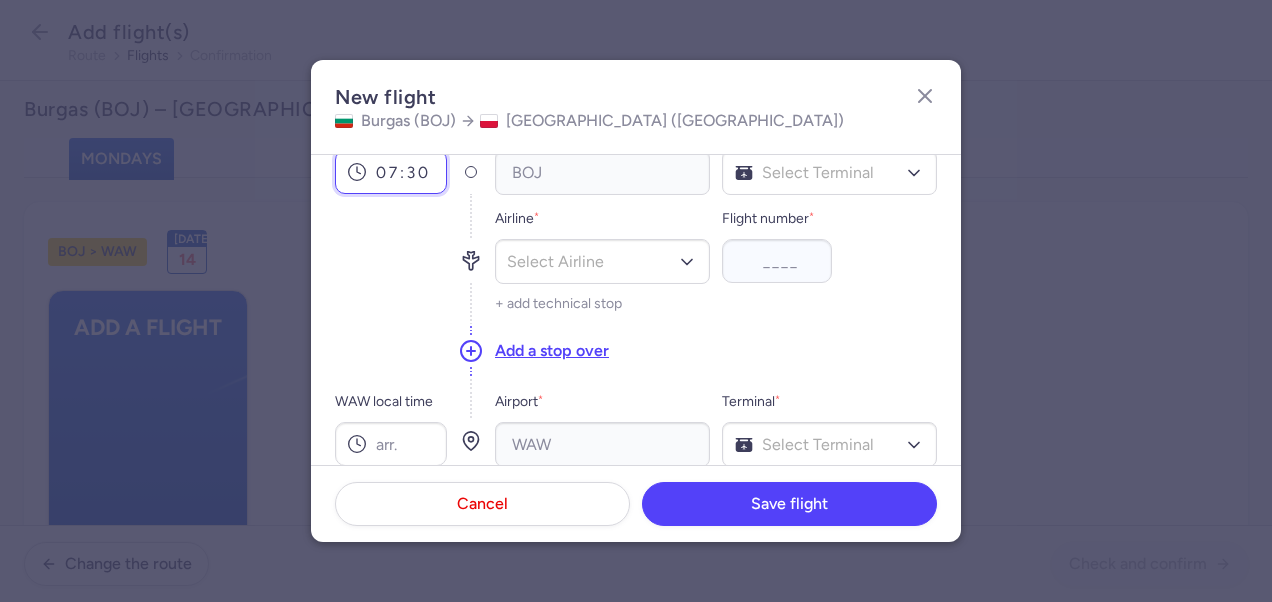 scroll, scrollTop: 200, scrollLeft: 0, axis: vertical 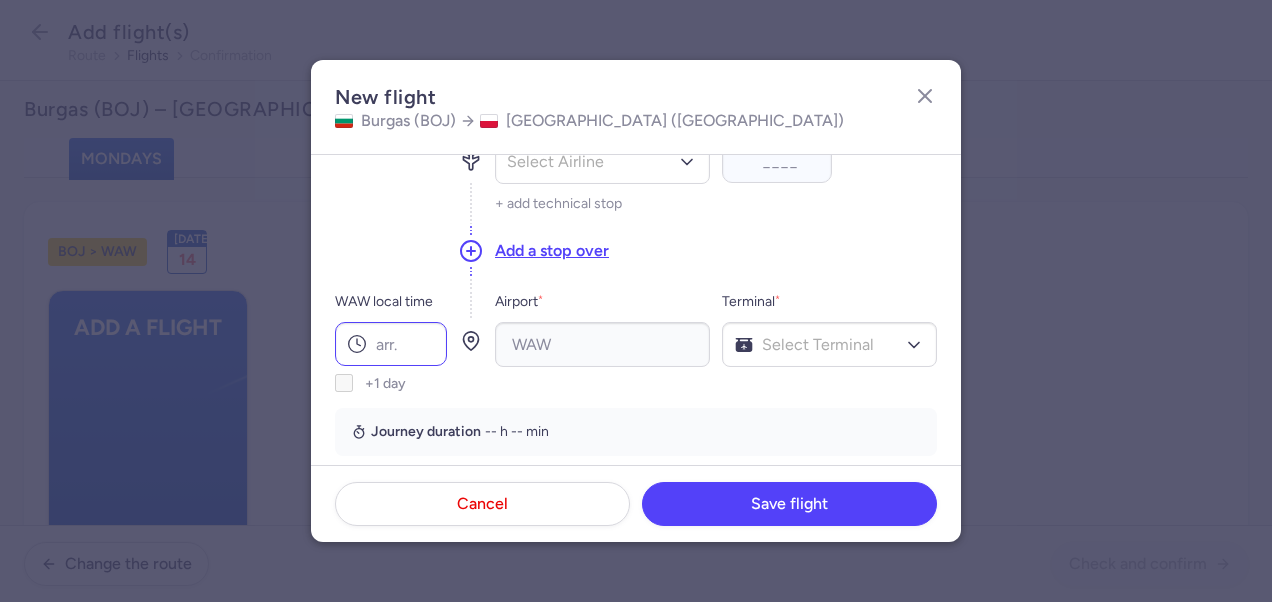 type on "07:30" 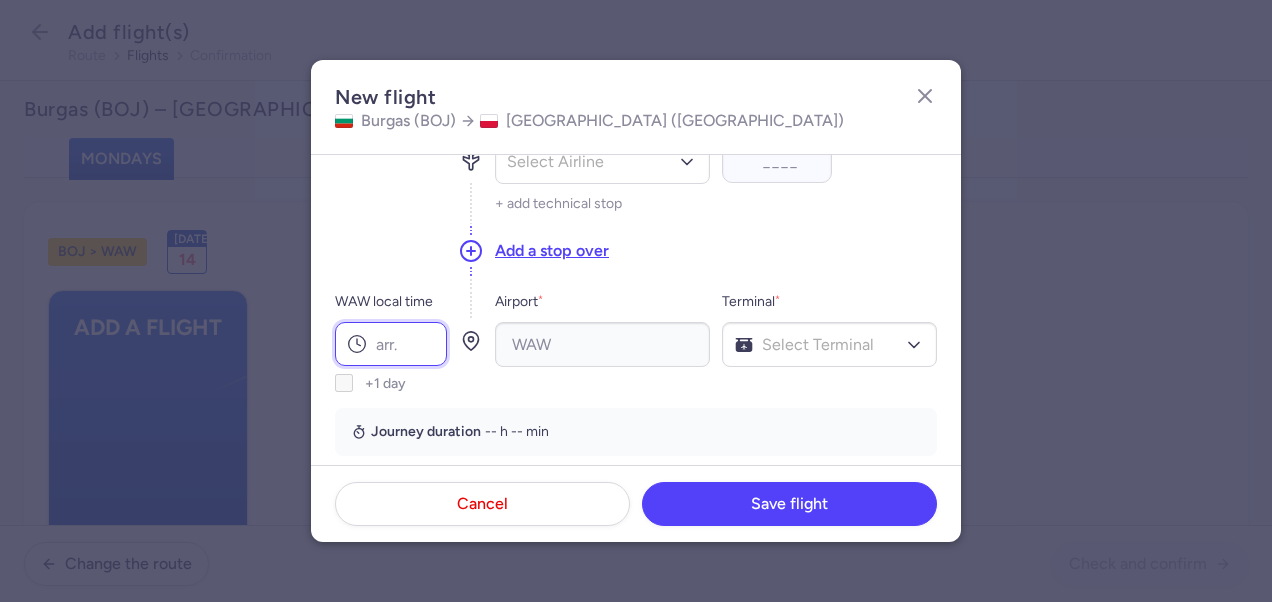 click on "WAW local time" at bounding box center (391, 344) 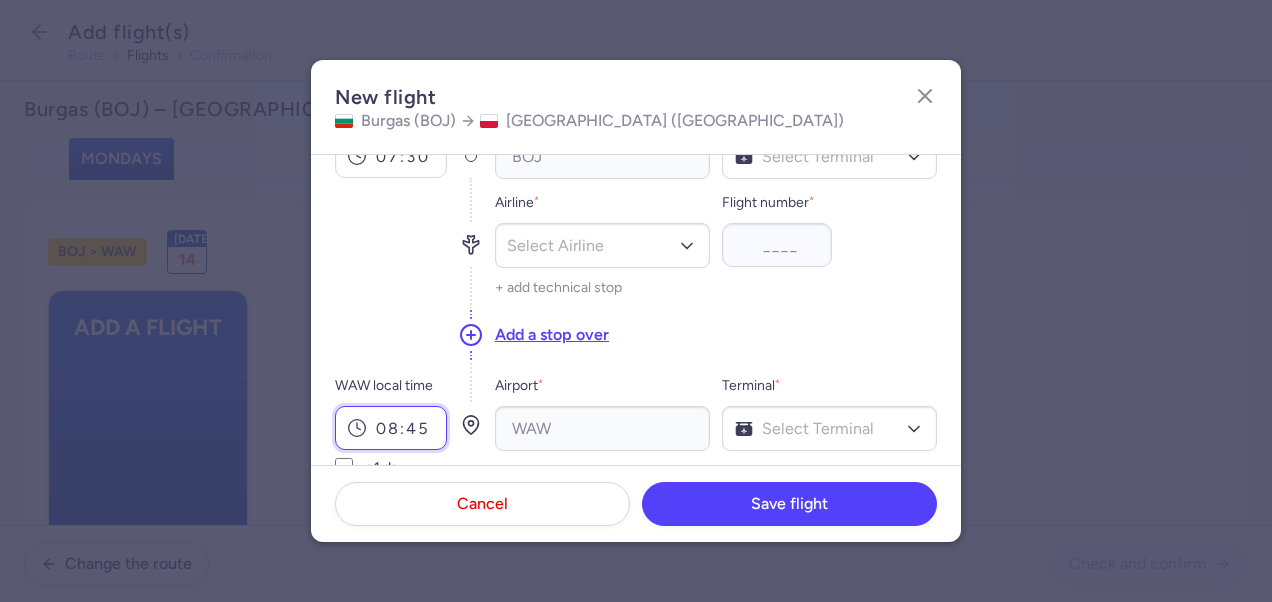 scroll, scrollTop: 0, scrollLeft: 0, axis: both 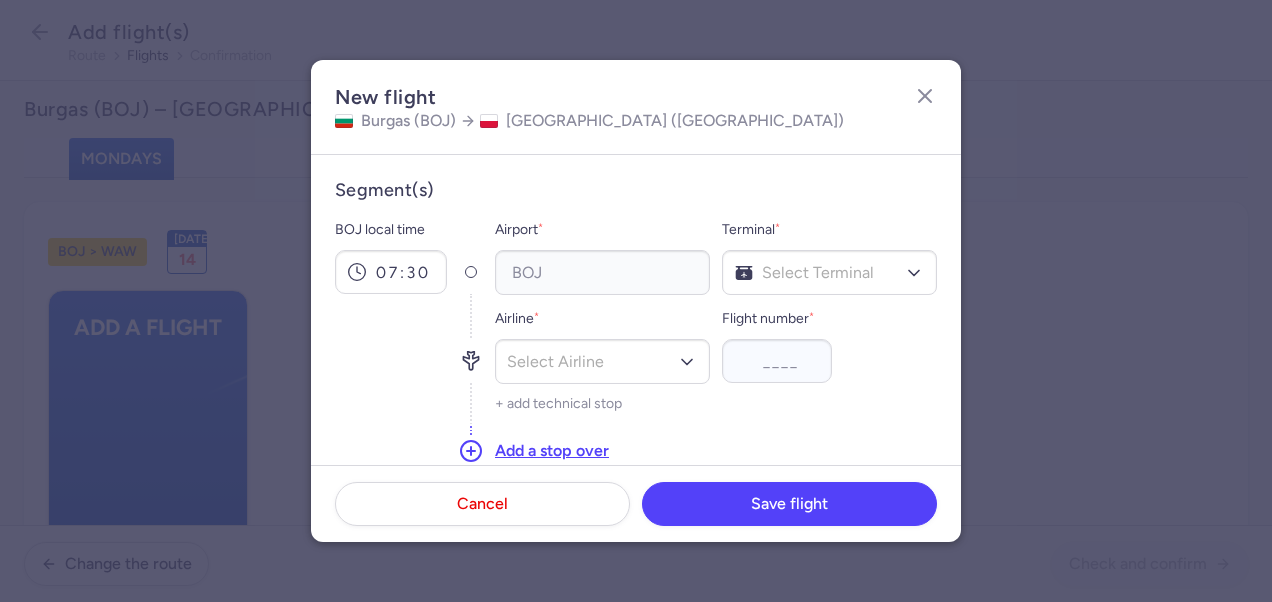 type on "08:45" 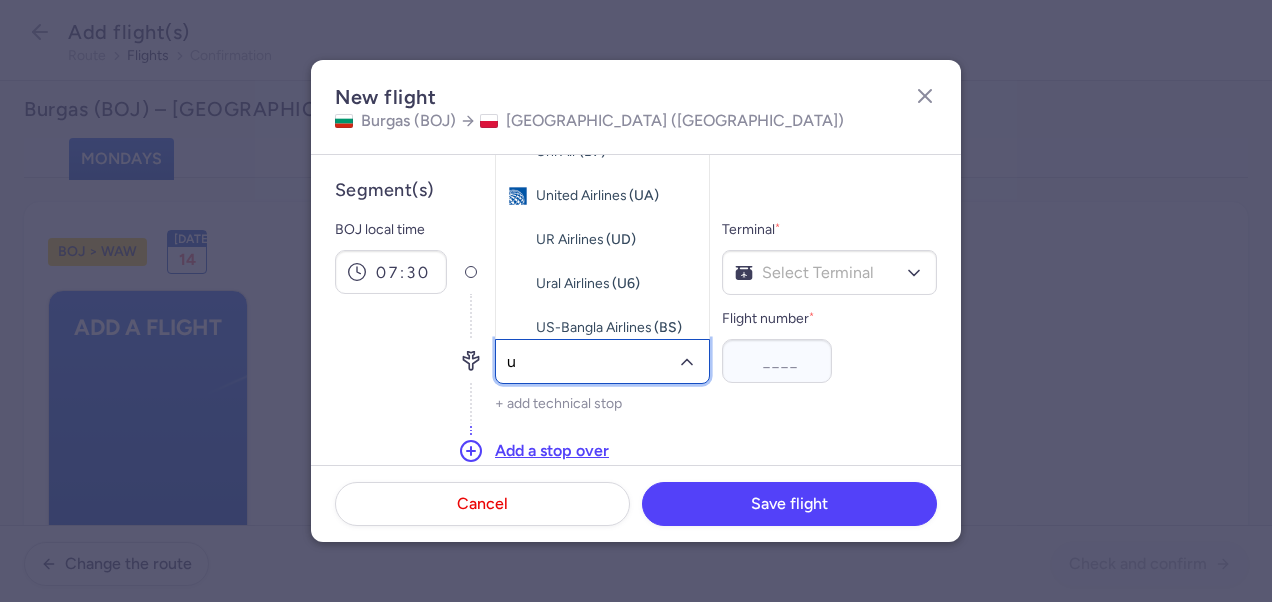 type on "u5" 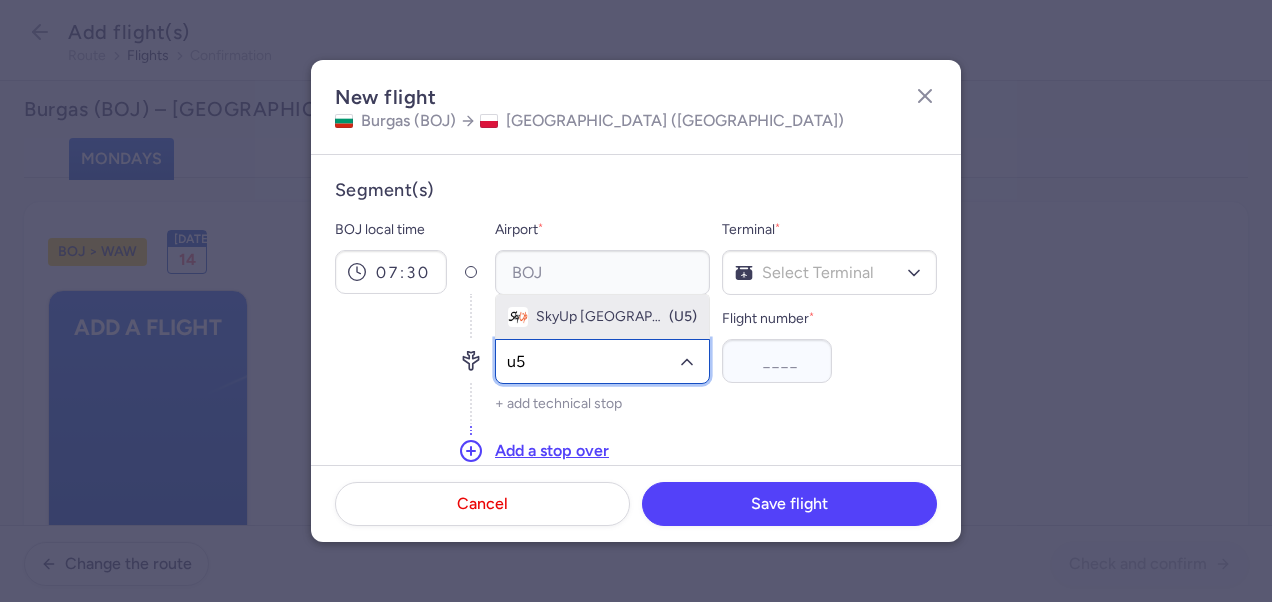 click on "SkyUp [GEOGRAPHIC_DATA]" at bounding box center [601, 317] 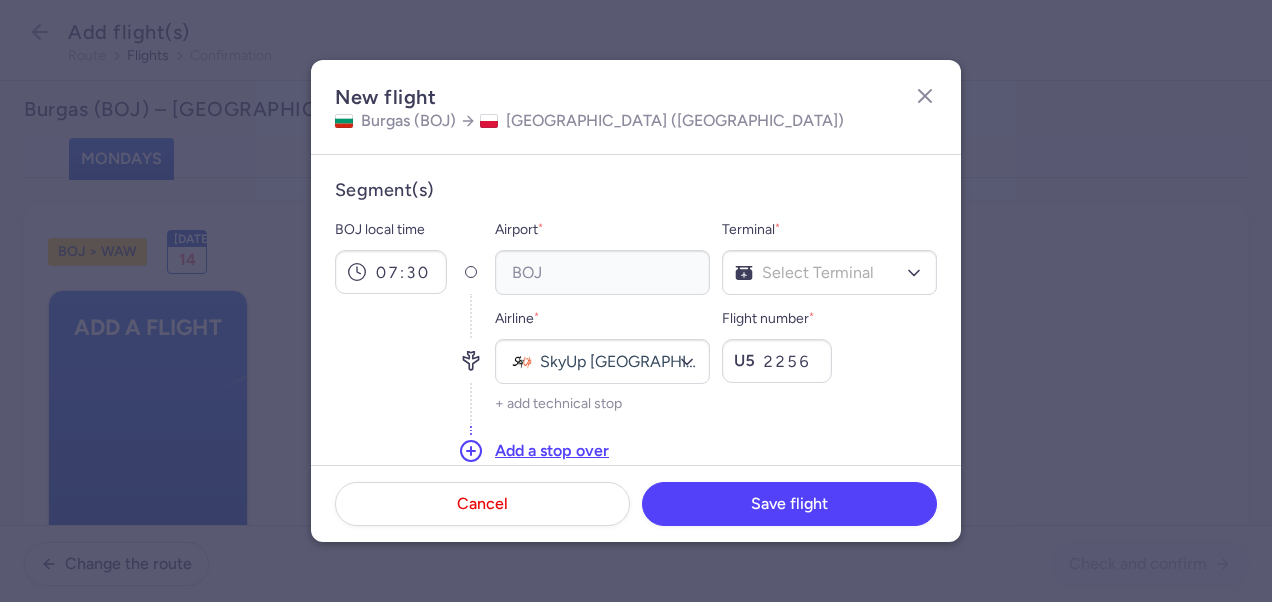 type on "2256" 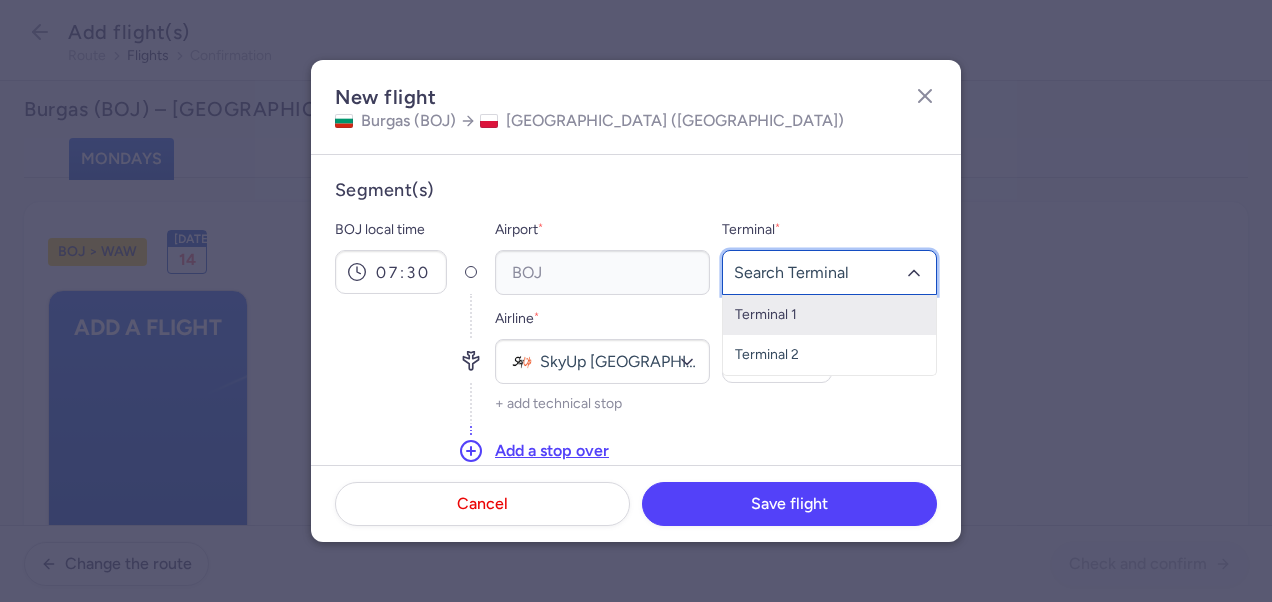 drag, startPoint x: 816, startPoint y: 310, endPoint x: 878, endPoint y: 310, distance: 62 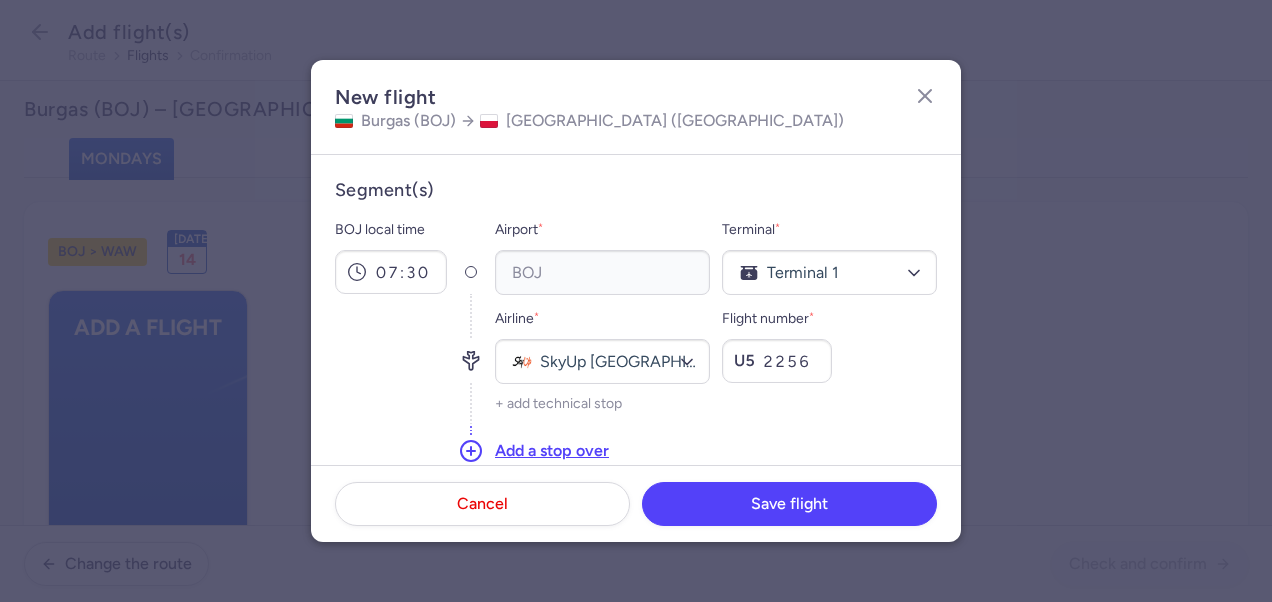 scroll, scrollTop: 300, scrollLeft: 0, axis: vertical 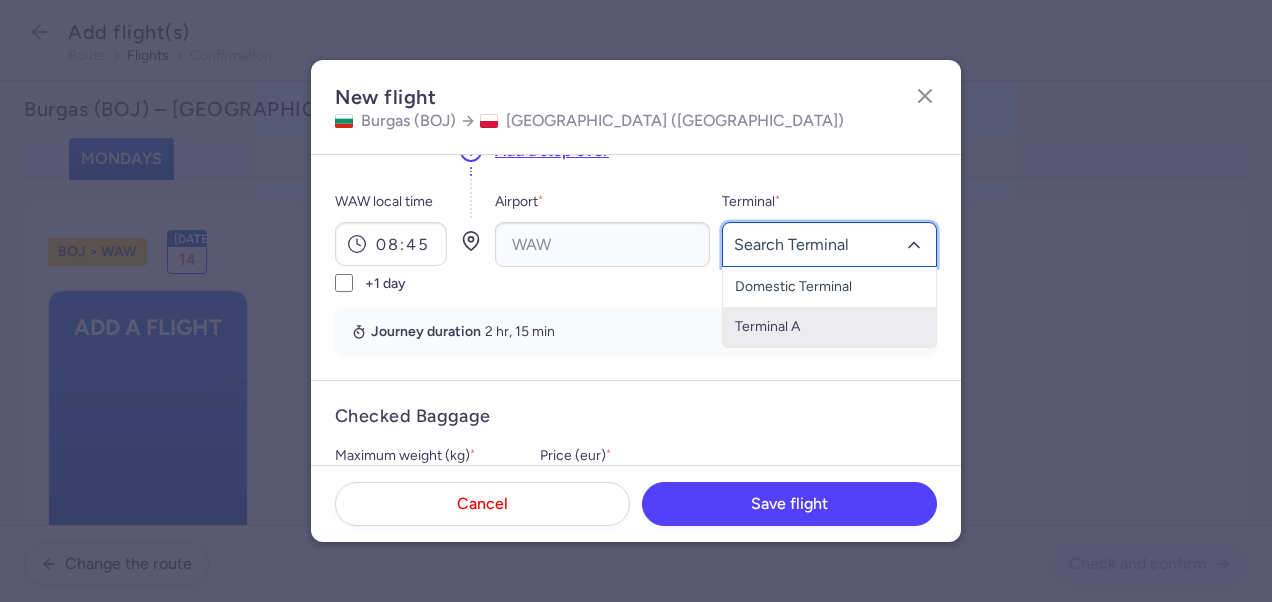 click on "Terminal A" at bounding box center (829, 327) 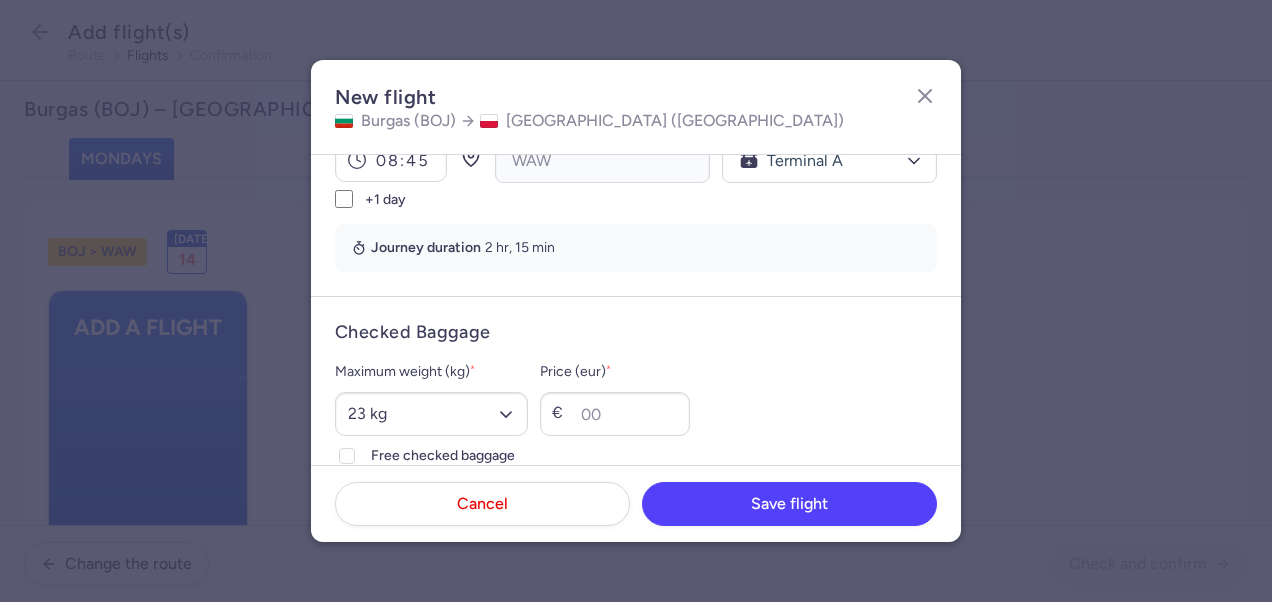 scroll, scrollTop: 500, scrollLeft: 0, axis: vertical 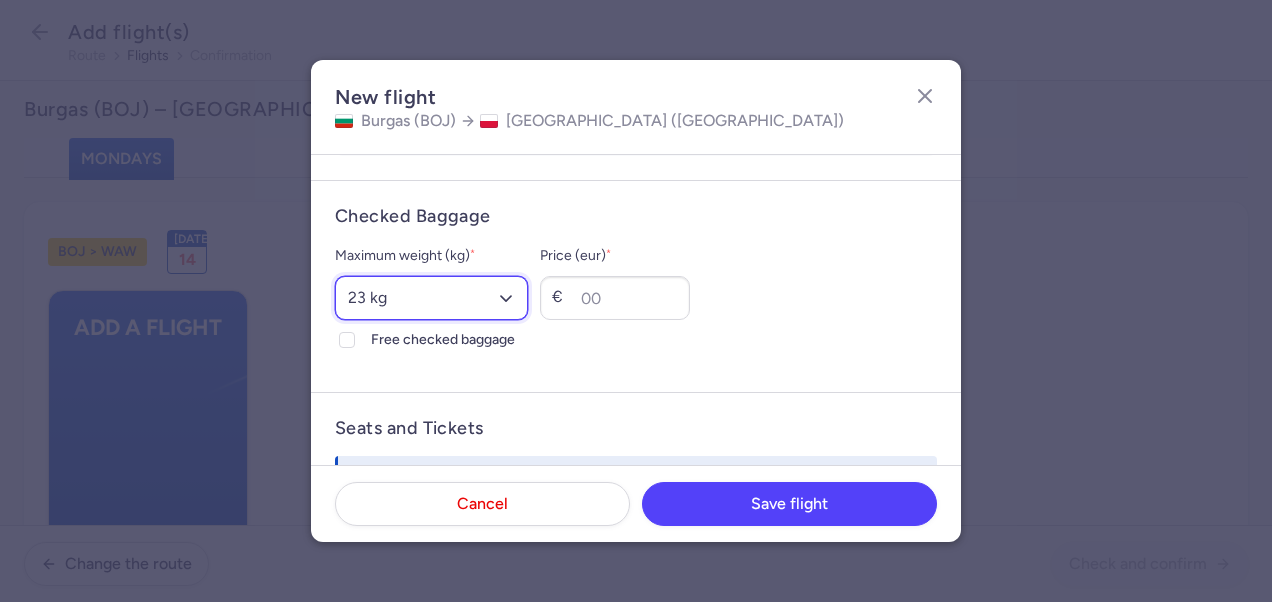 click on "Select an option 15 kg 16 kg 17 kg 18 kg 19 kg 20 kg 21 kg 22 kg 23 kg 24 kg 25 kg 26 kg 27 kg 28 kg 29 kg 30 kg 31 kg 32 kg 33 kg 34 kg 35 kg" at bounding box center (431, 298) 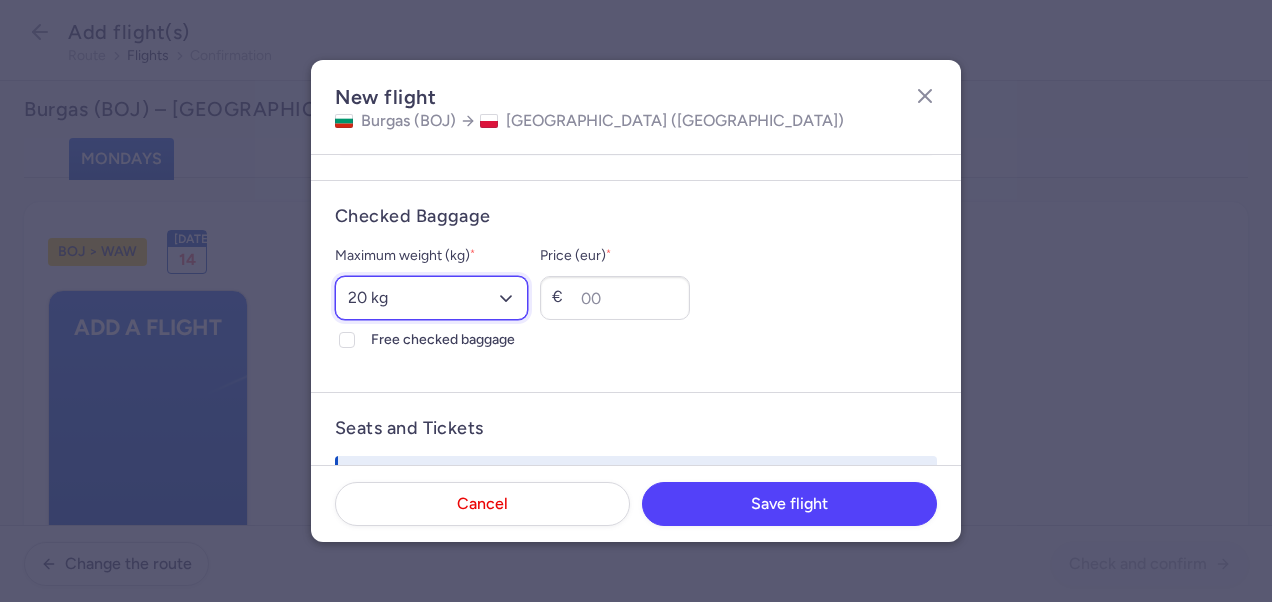 click on "Select an option 15 kg 16 kg 17 kg 18 kg 19 kg 20 kg 21 kg 22 kg 23 kg 24 kg 25 kg 26 kg 27 kg 28 kg 29 kg 30 kg 31 kg 32 kg 33 kg 34 kg 35 kg" at bounding box center [431, 298] 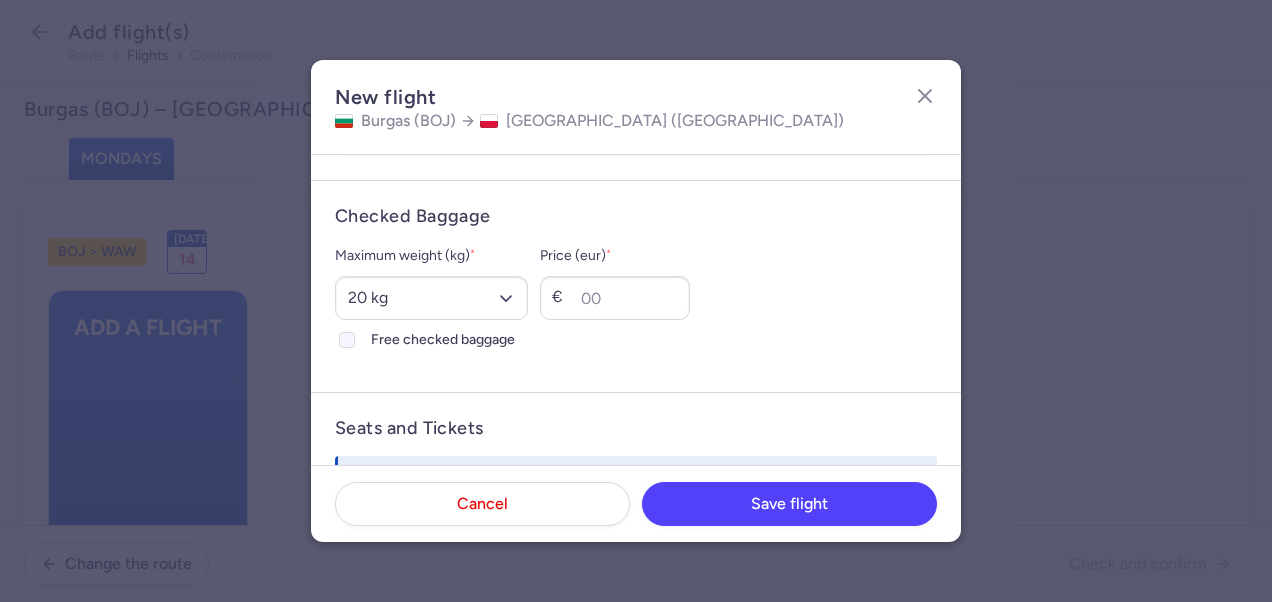click on "Free checked baggage" 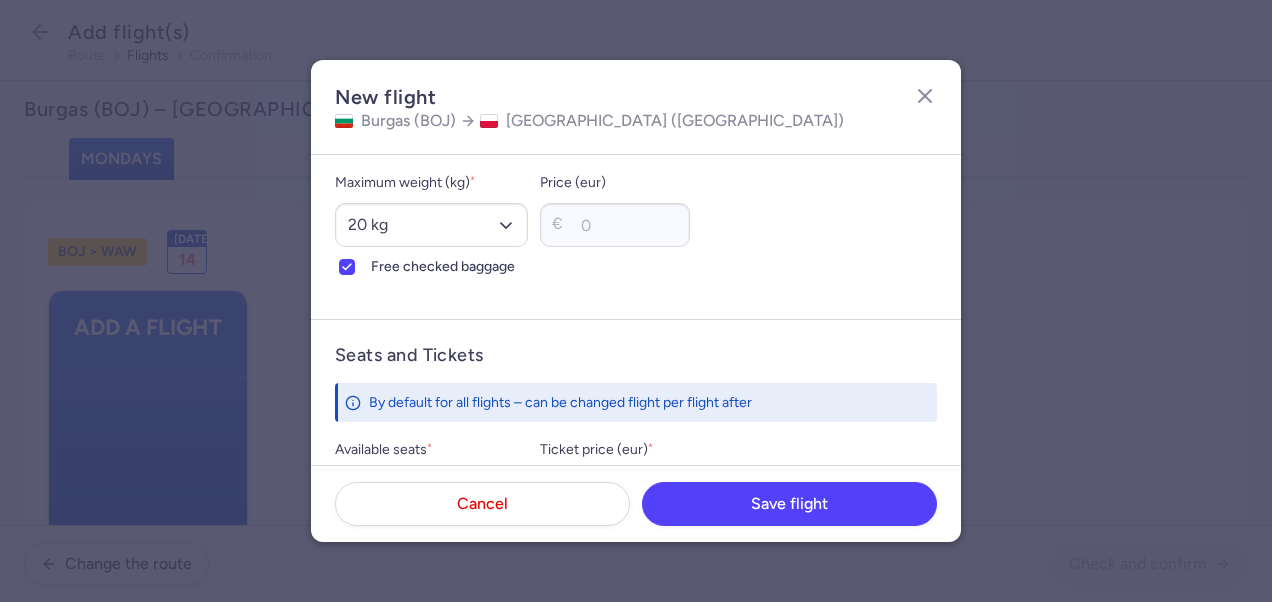 scroll, scrollTop: 700, scrollLeft: 0, axis: vertical 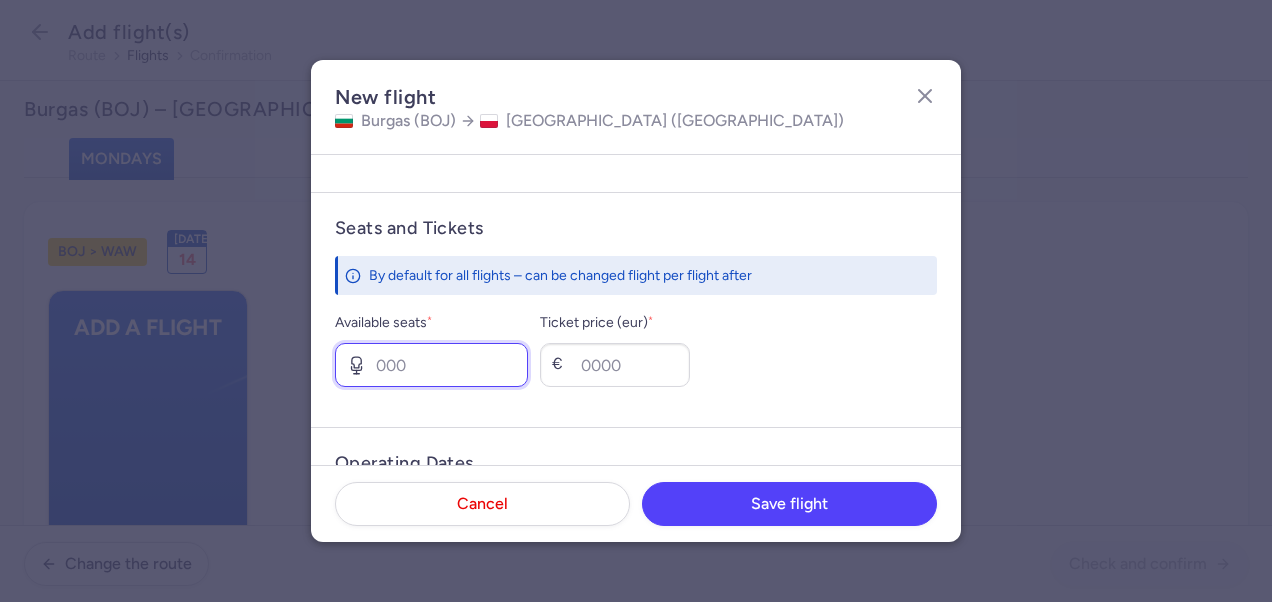 click on "Available seats  *" at bounding box center (431, 365) 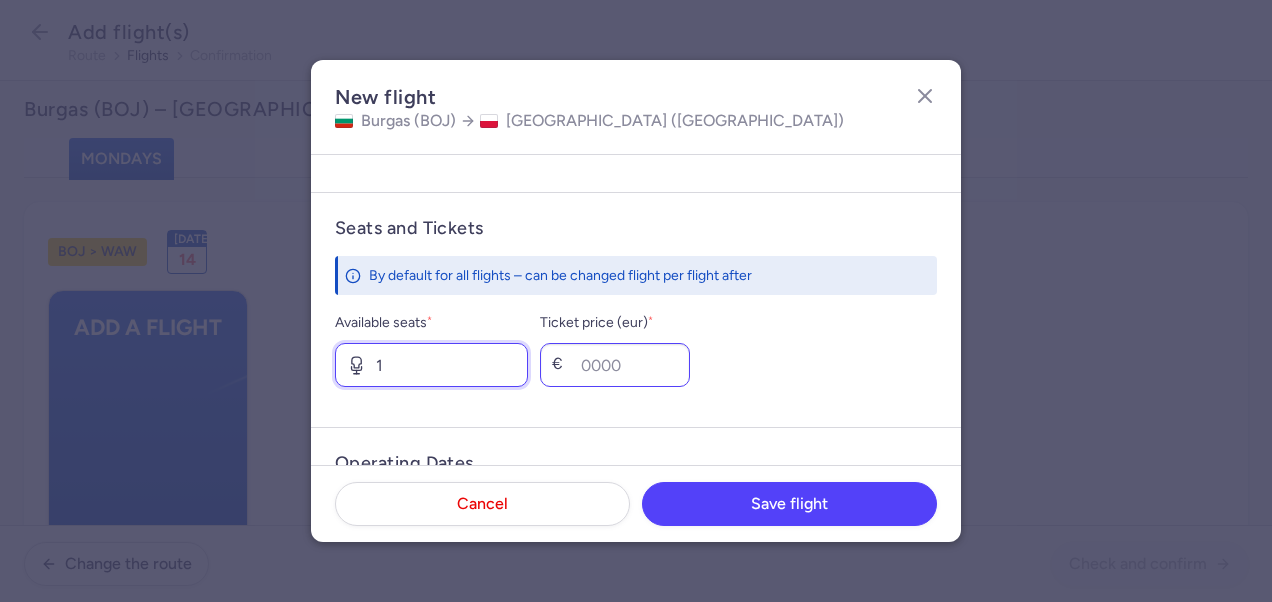 type on "1" 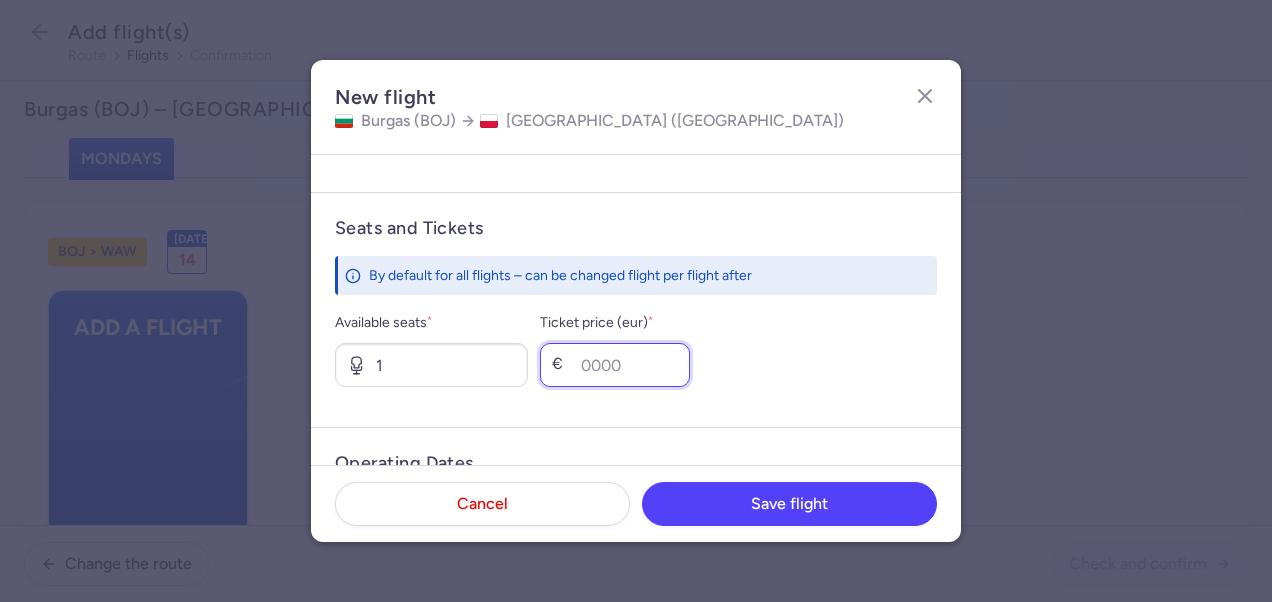 click on "Ticket price (eur)  *" at bounding box center (615, 365) 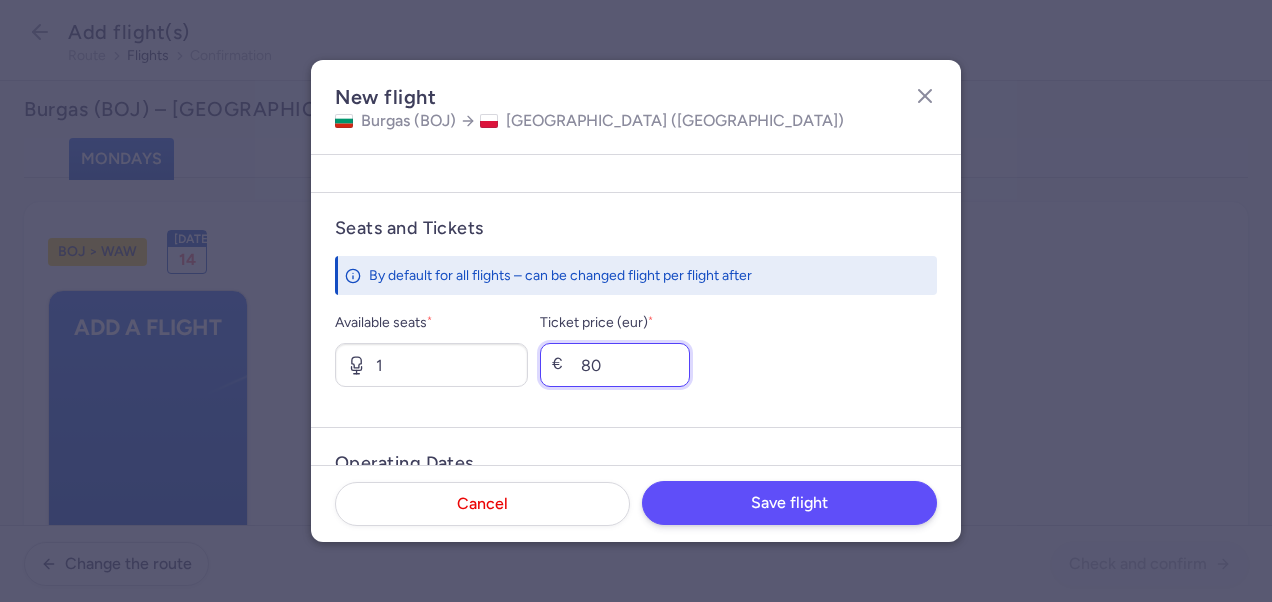 type on "80" 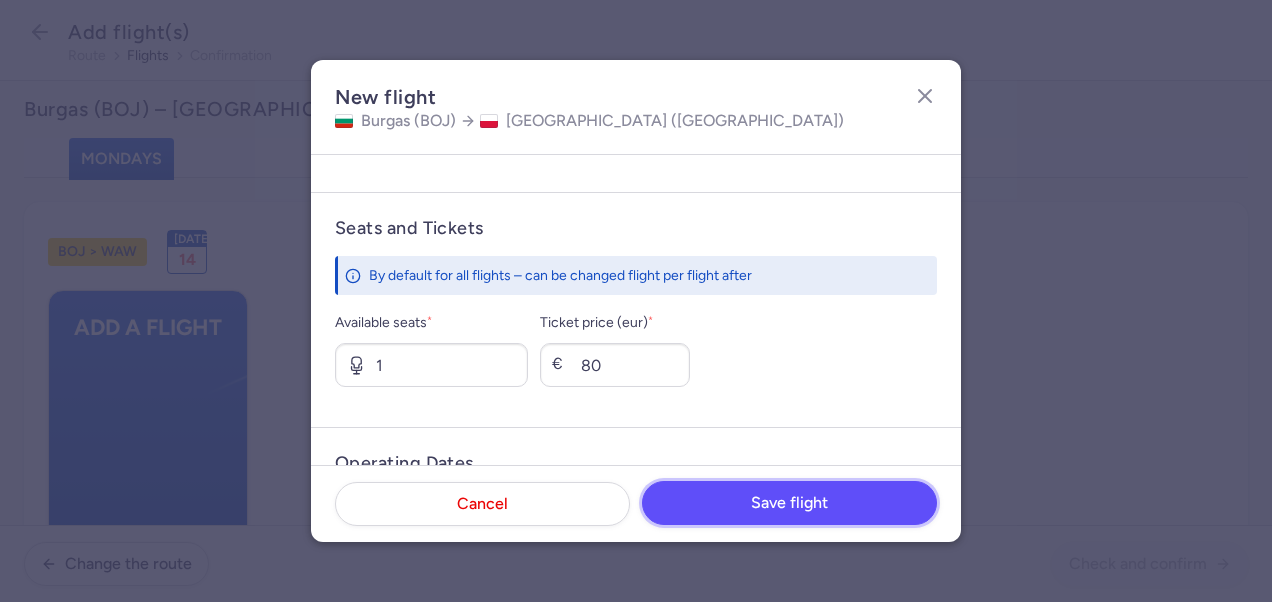 click on "Save flight" at bounding box center [789, 503] 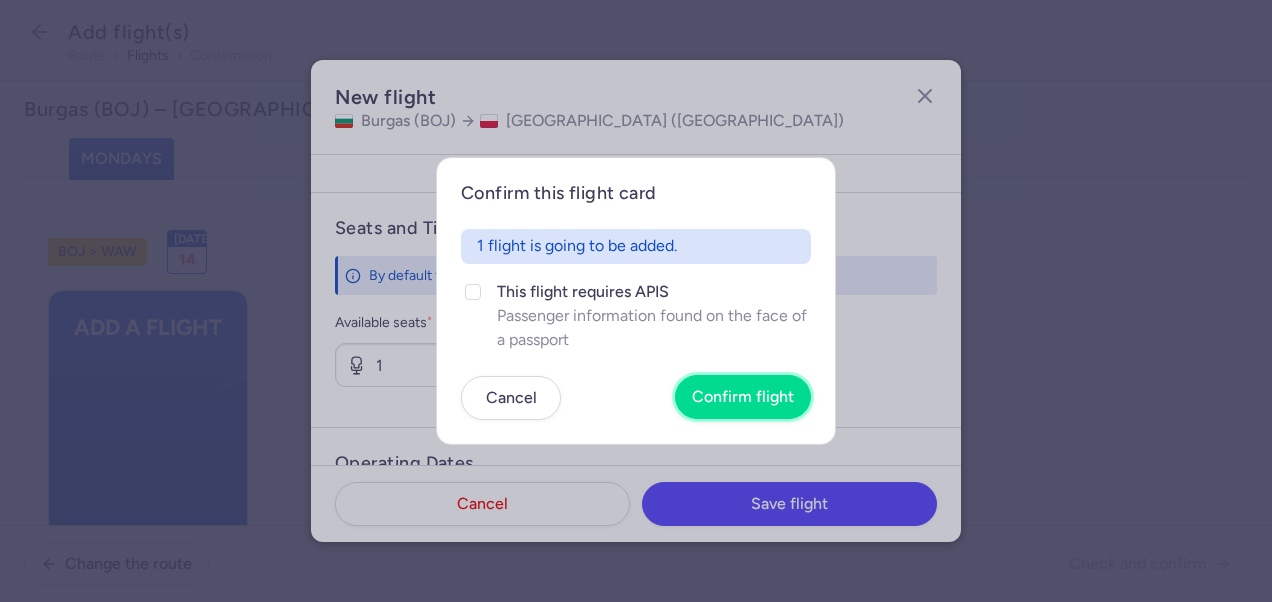 click on "Confirm flight" at bounding box center (743, 397) 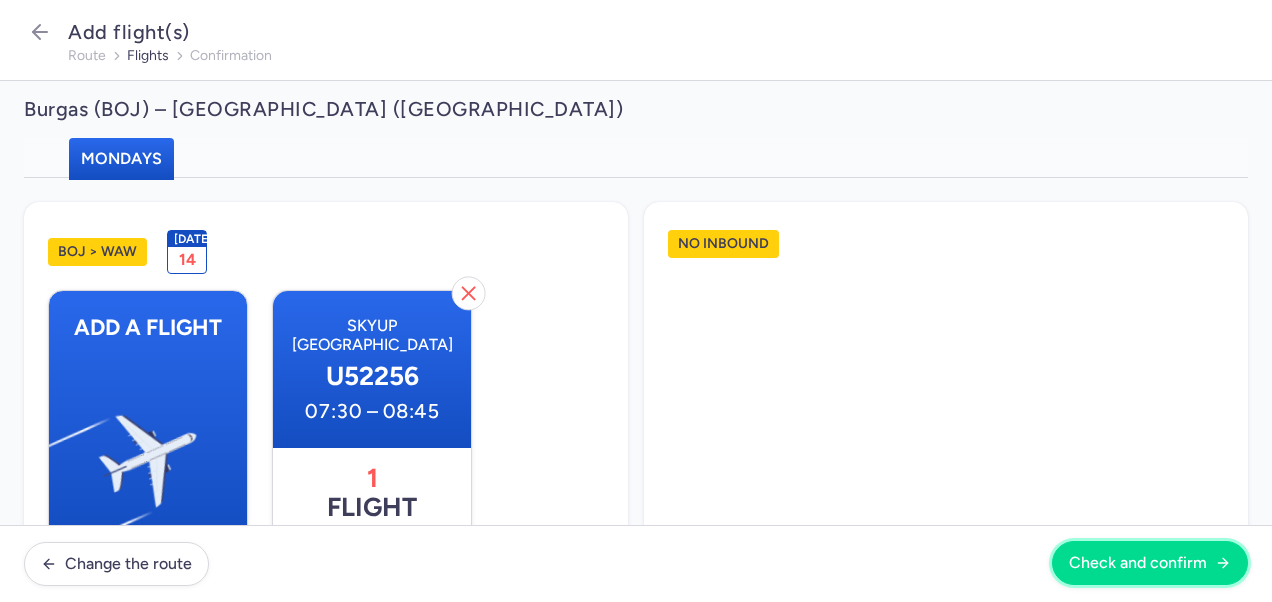 click on "Check and confirm" at bounding box center (1138, 563) 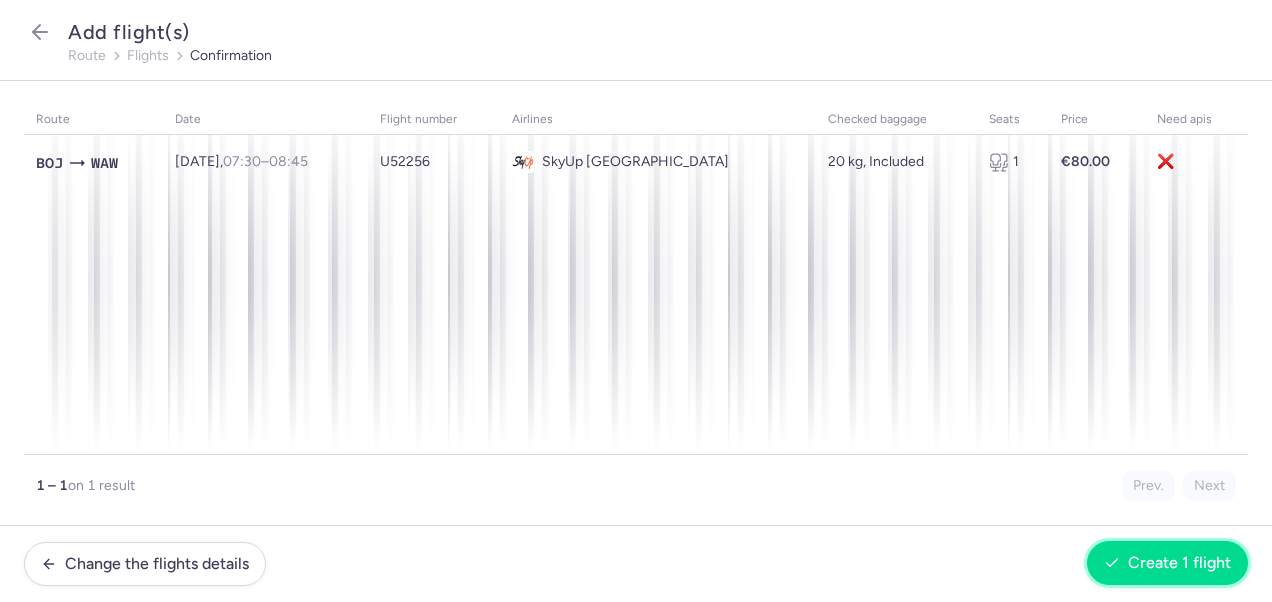 click on "Create 1 flight" at bounding box center (1179, 563) 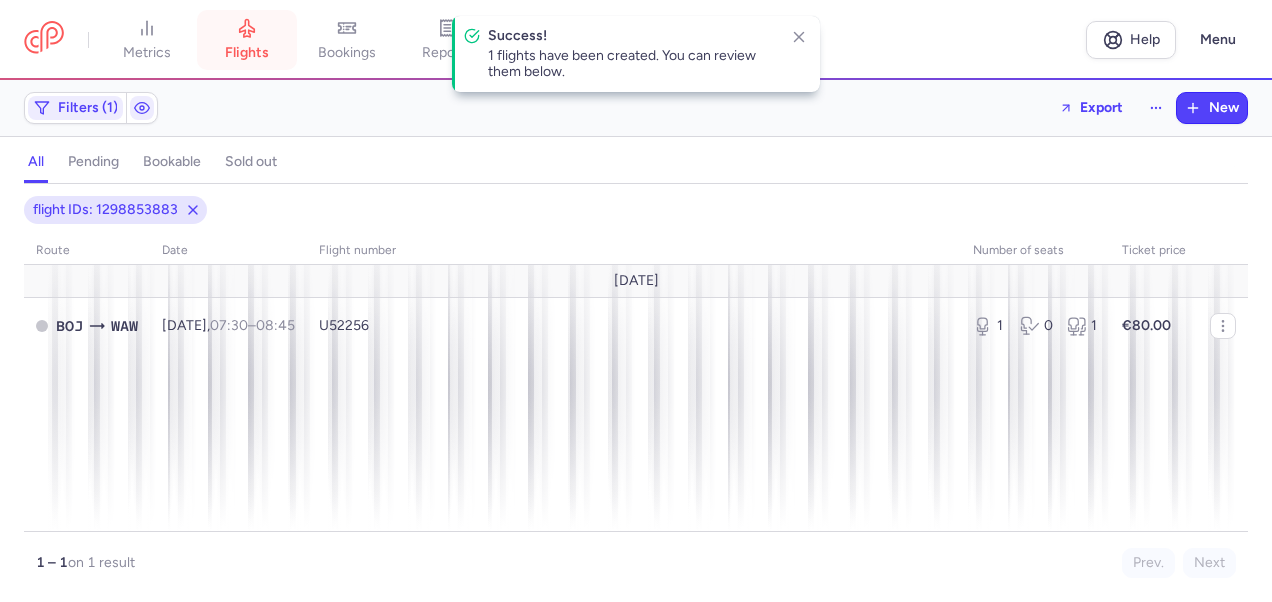 click 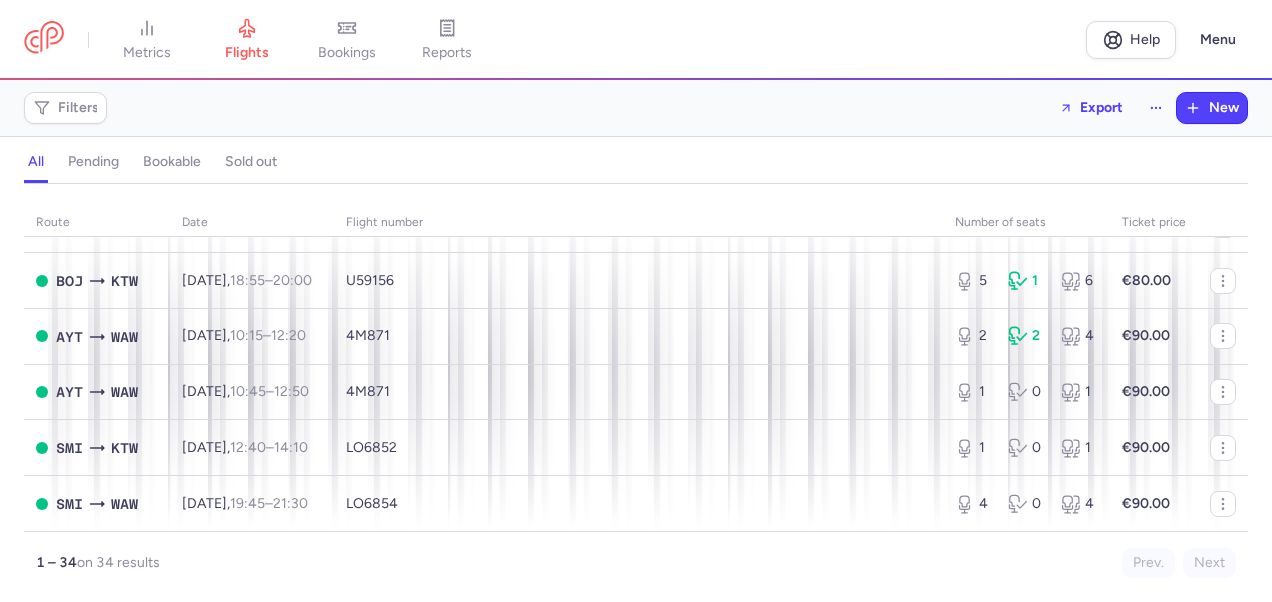 scroll, scrollTop: 1672, scrollLeft: 0, axis: vertical 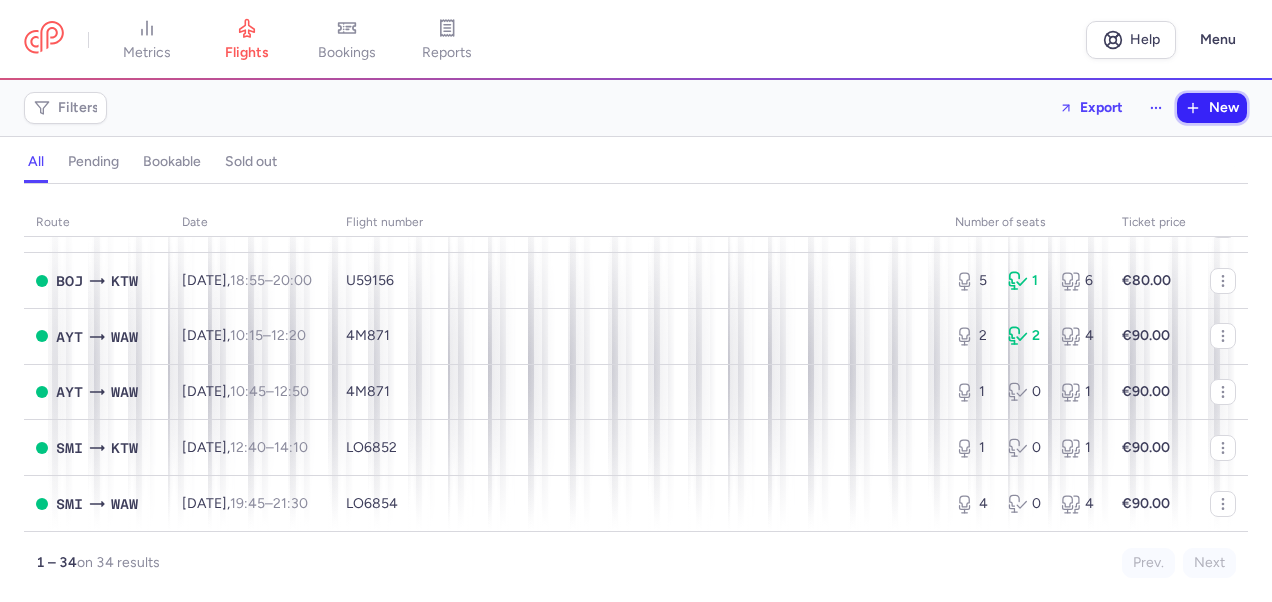 click on "New" at bounding box center (1212, 108) 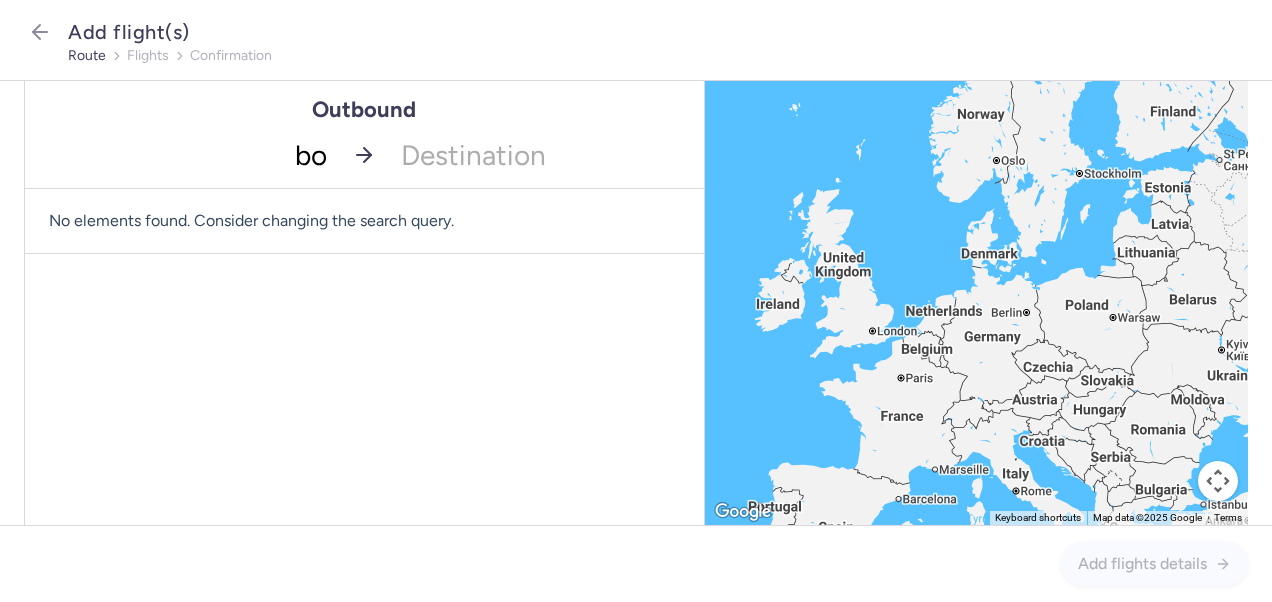 type on "boj" 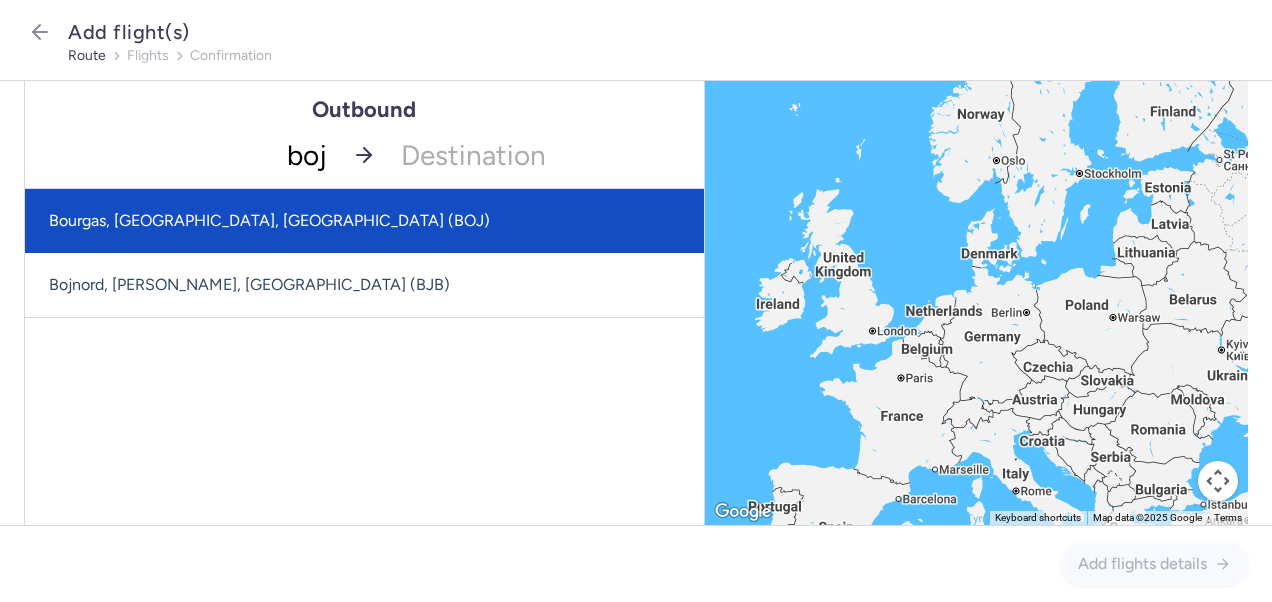 click on "Bourgas, [GEOGRAPHIC_DATA], [GEOGRAPHIC_DATA] (BOJ)" at bounding box center (364, 221) 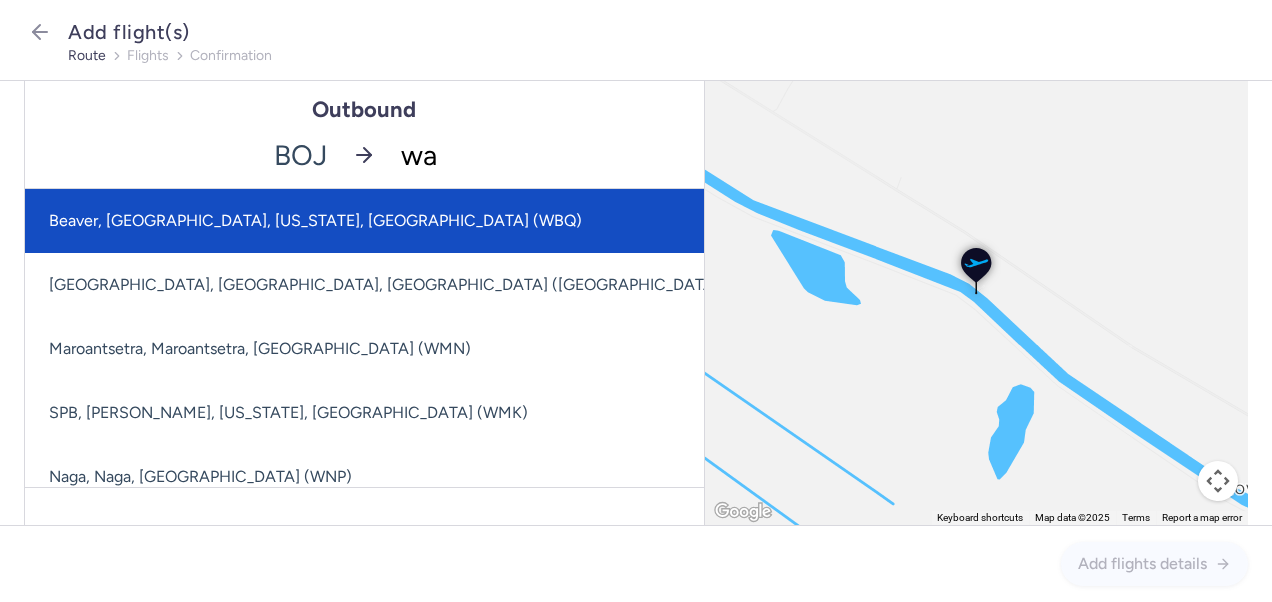 type on "waw" 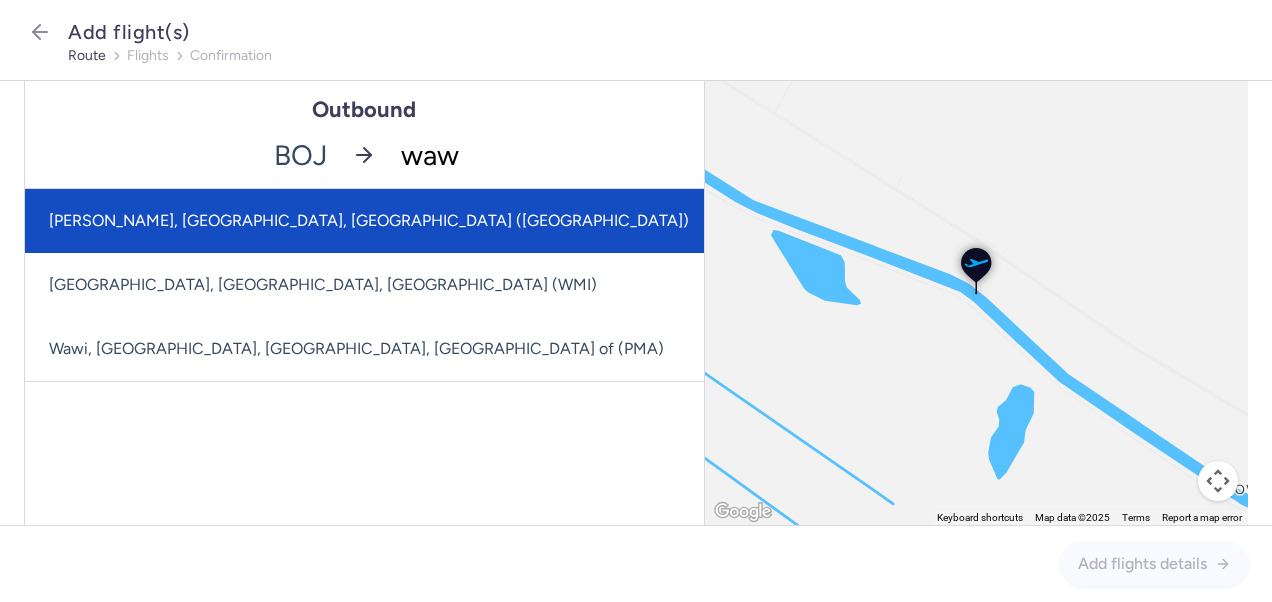 click on "[PERSON_NAME], [GEOGRAPHIC_DATA], [GEOGRAPHIC_DATA] ([GEOGRAPHIC_DATA])" 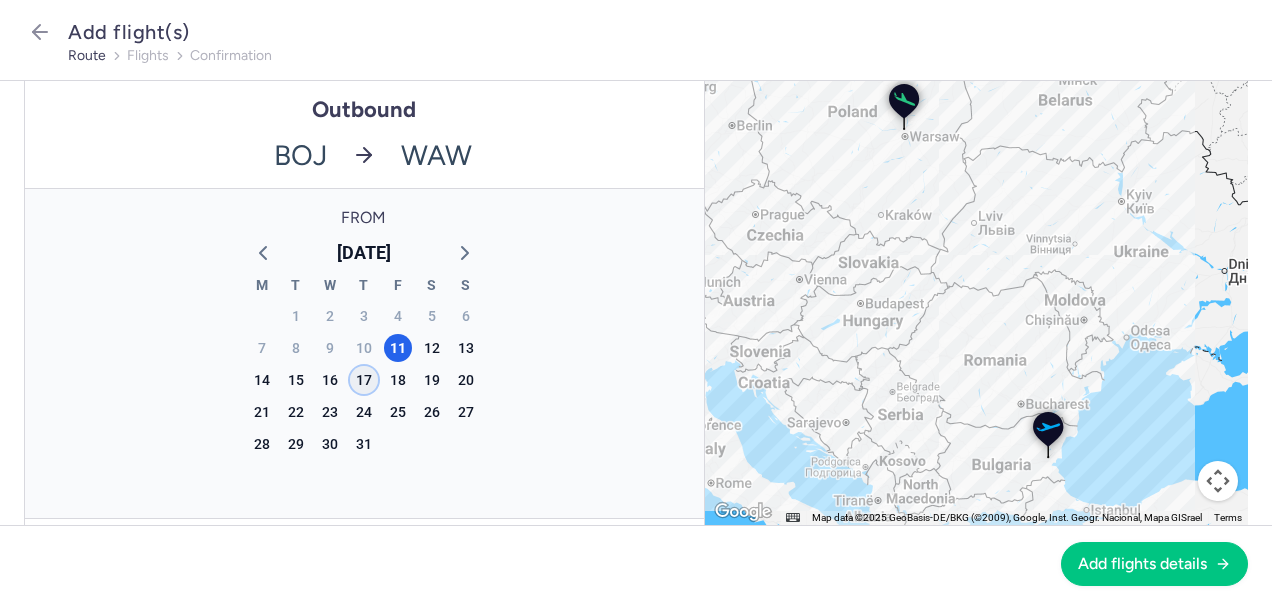 click on "17" 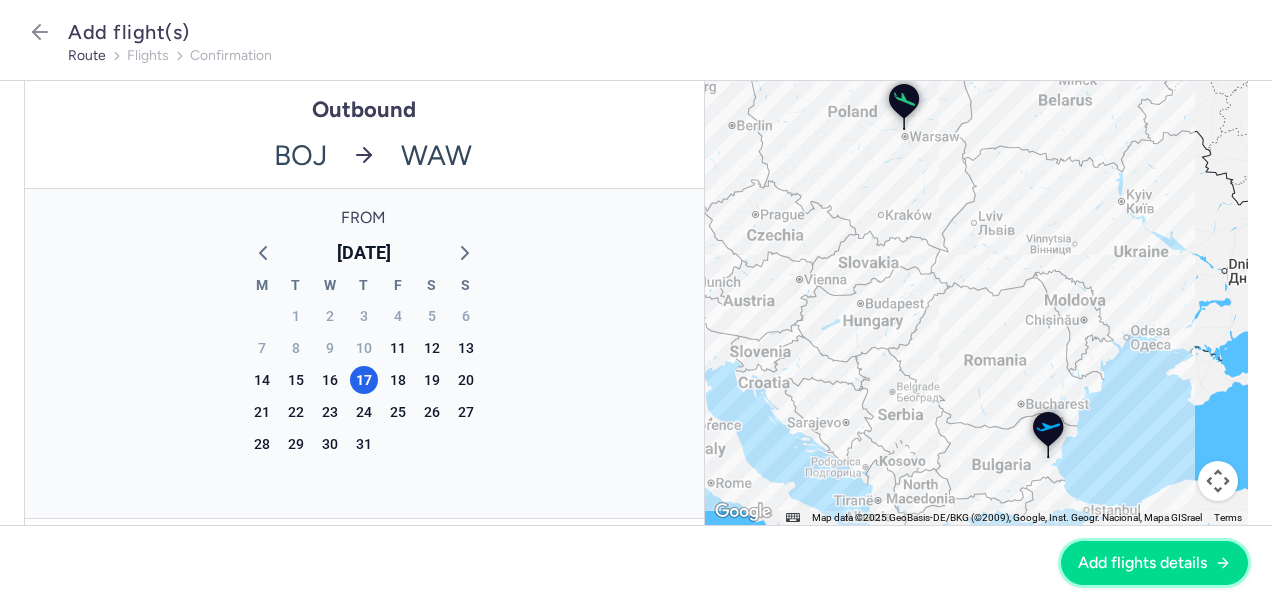 click on "Add flights details" at bounding box center [1154, 563] 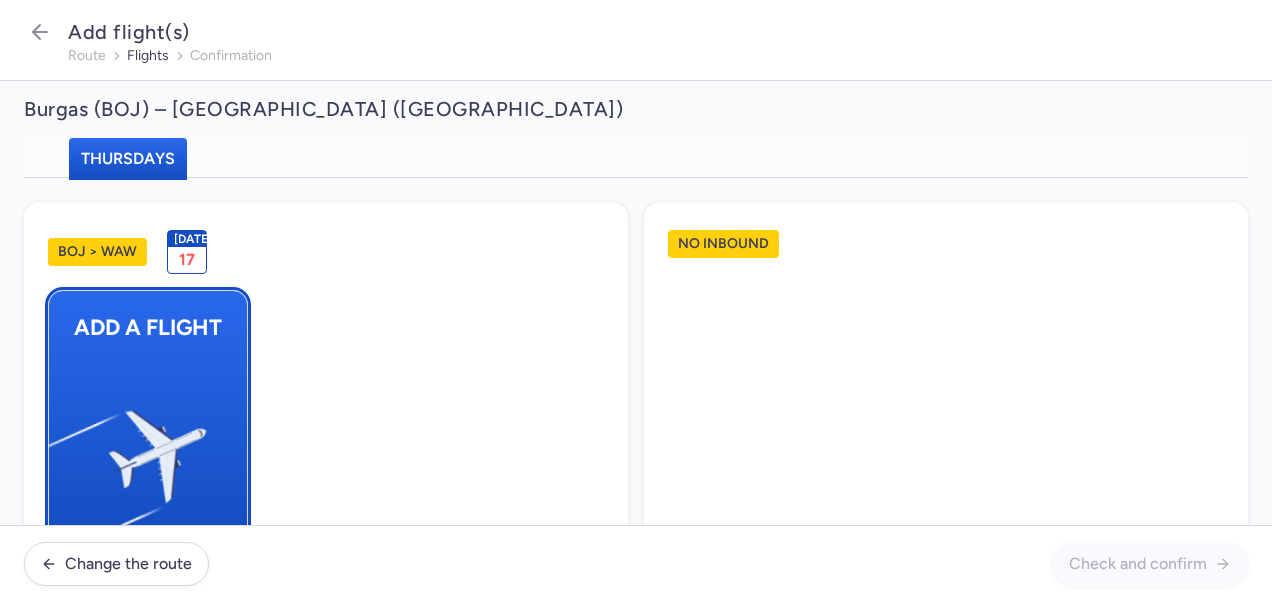 click at bounding box center (59, 448) 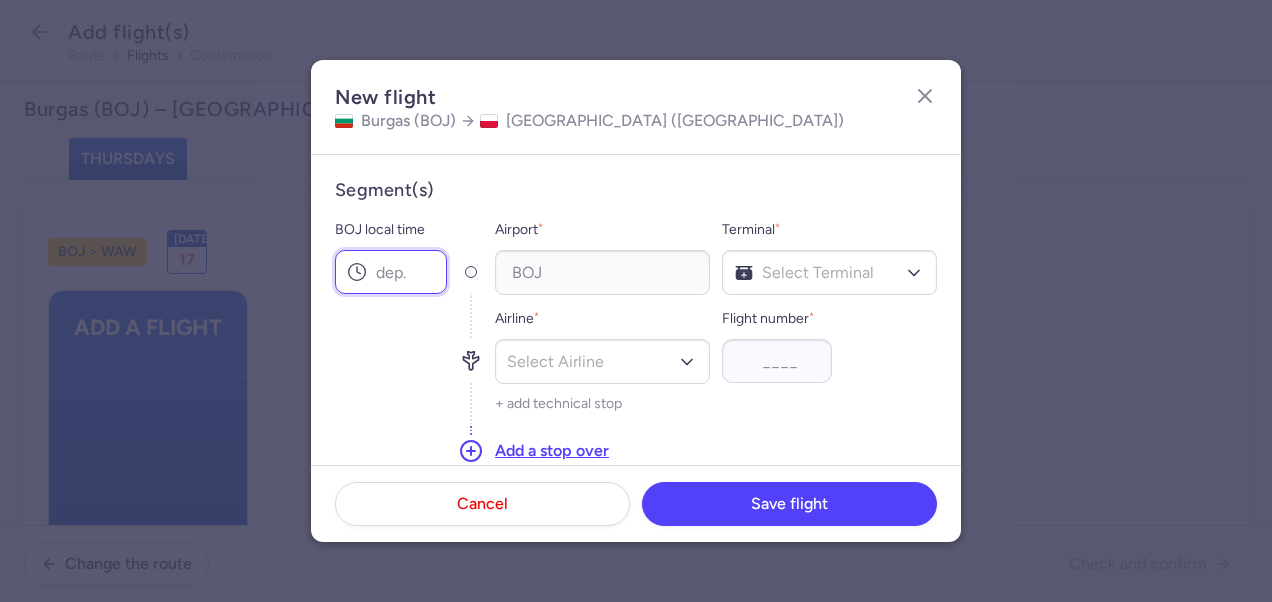click on "BOJ local time" at bounding box center [391, 272] 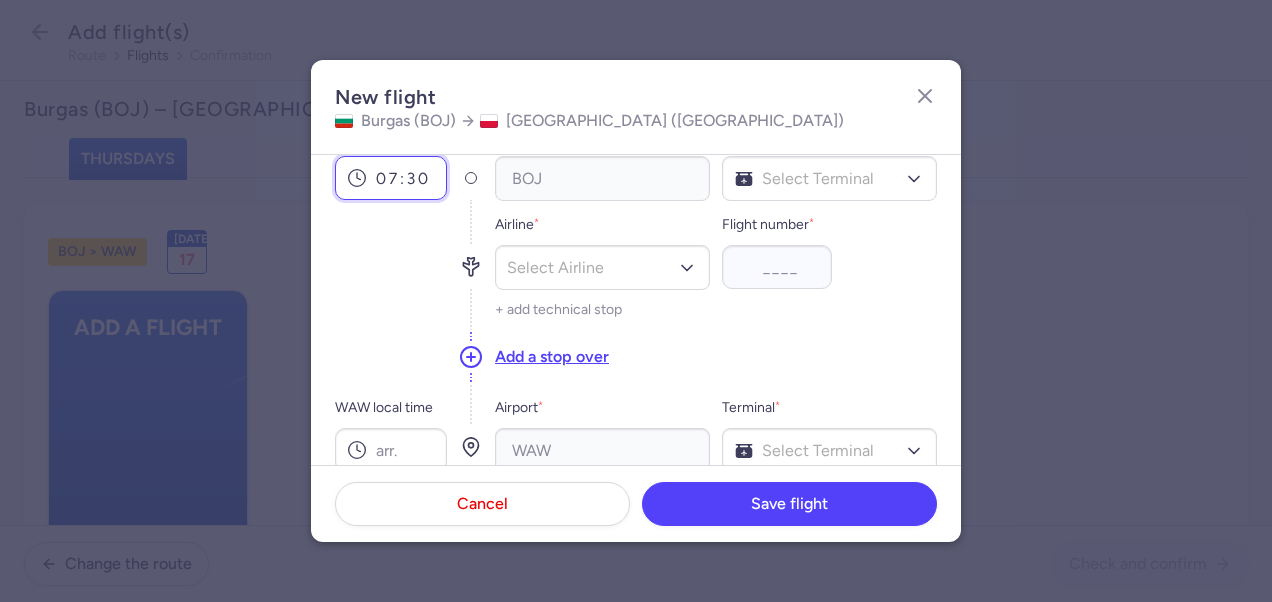 scroll, scrollTop: 200, scrollLeft: 0, axis: vertical 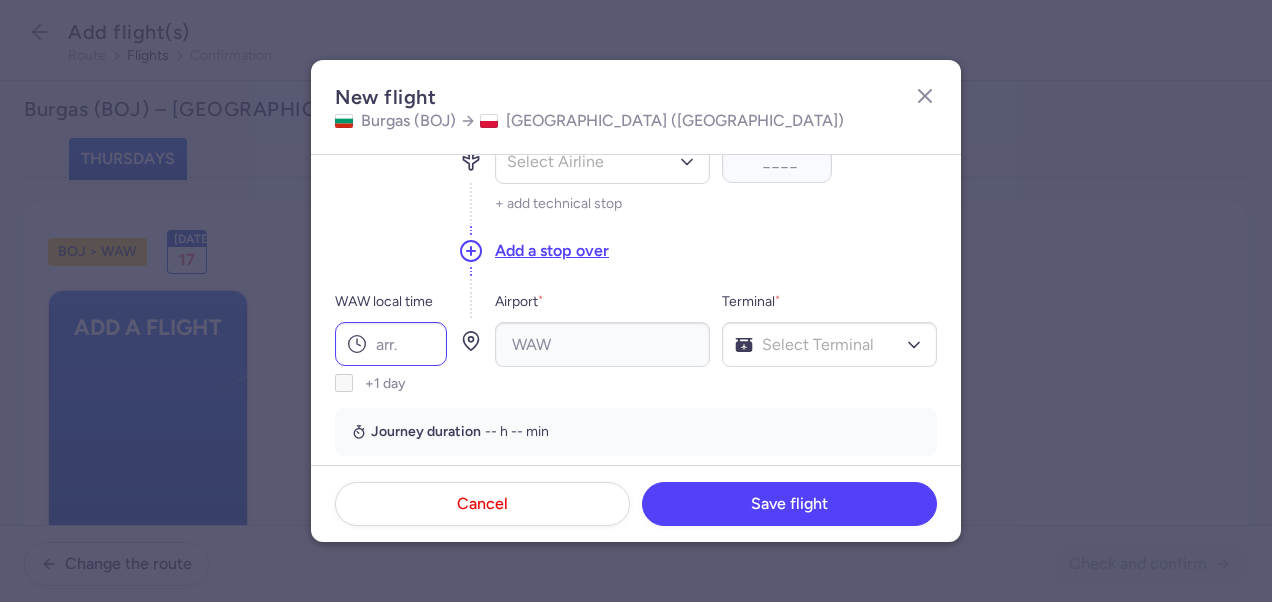 type on "07:30" 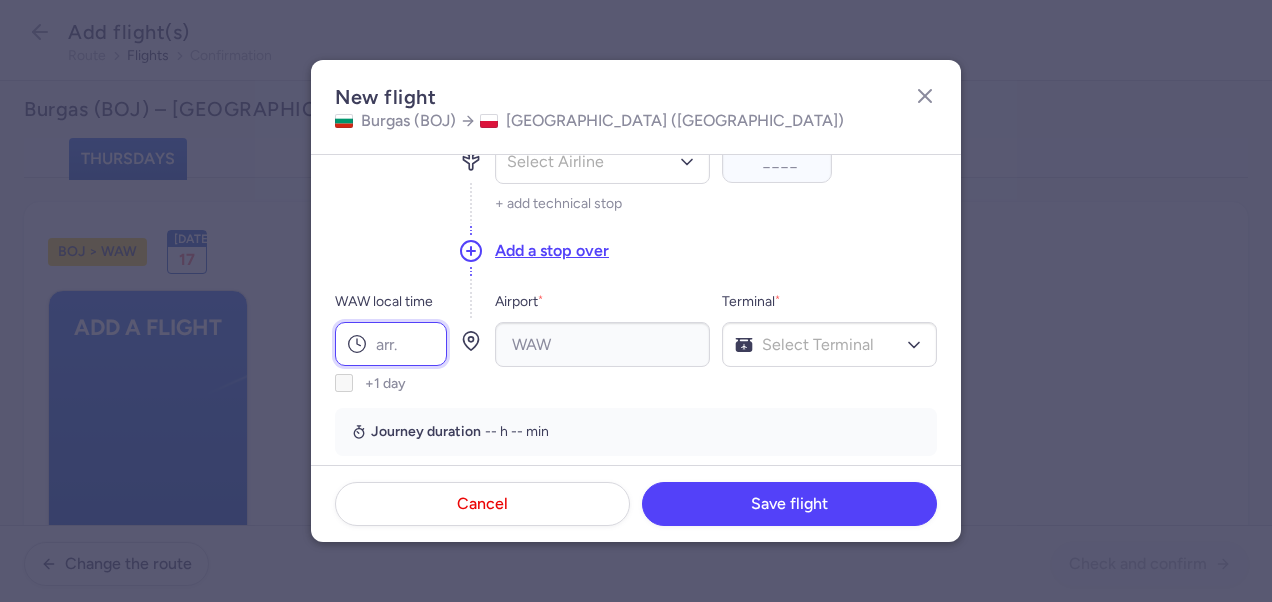 click on "WAW local time" at bounding box center [391, 344] 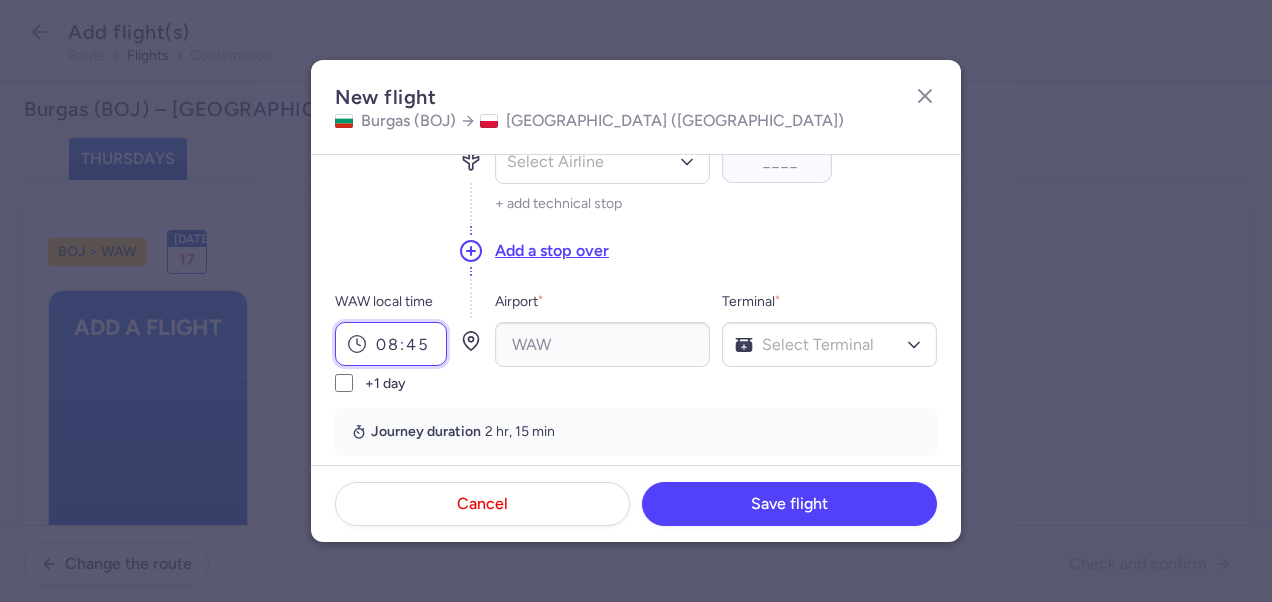 scroll, scrollTop: 100, scrollLeft: 0, axis: vertical 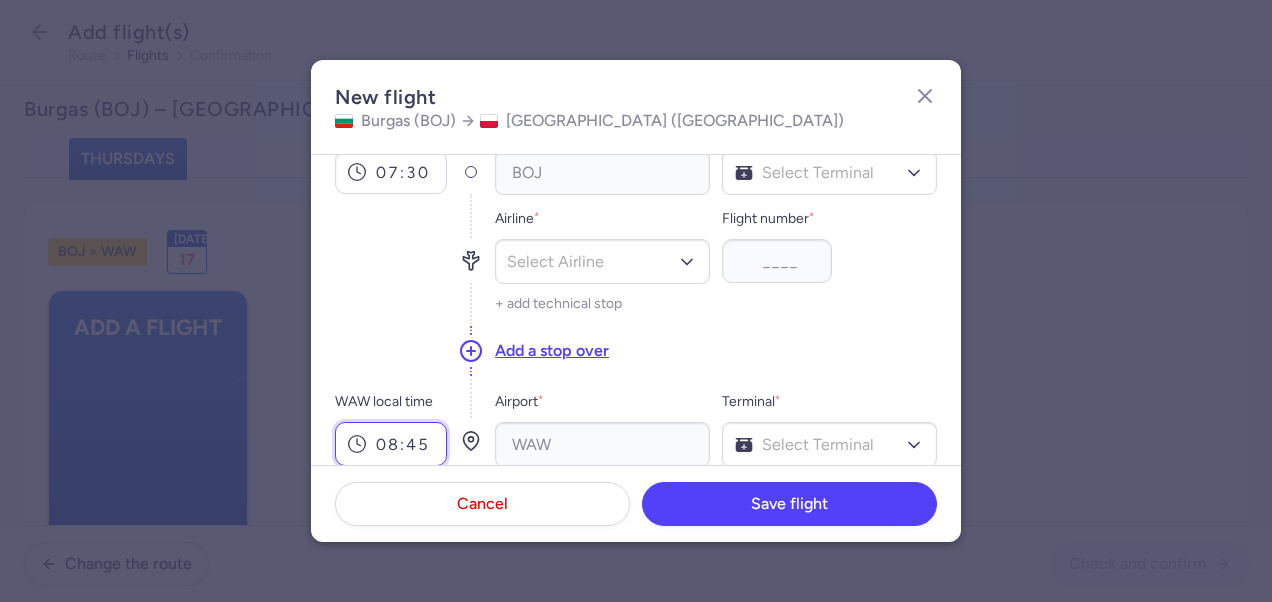 type on "08:45" 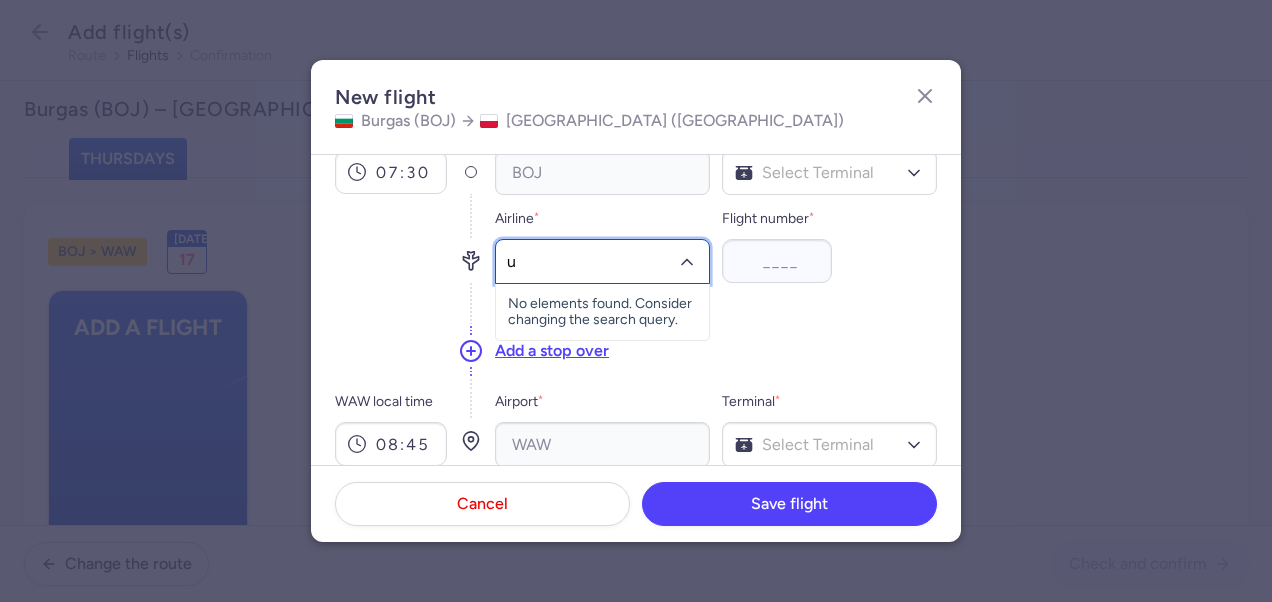 type on "u5" 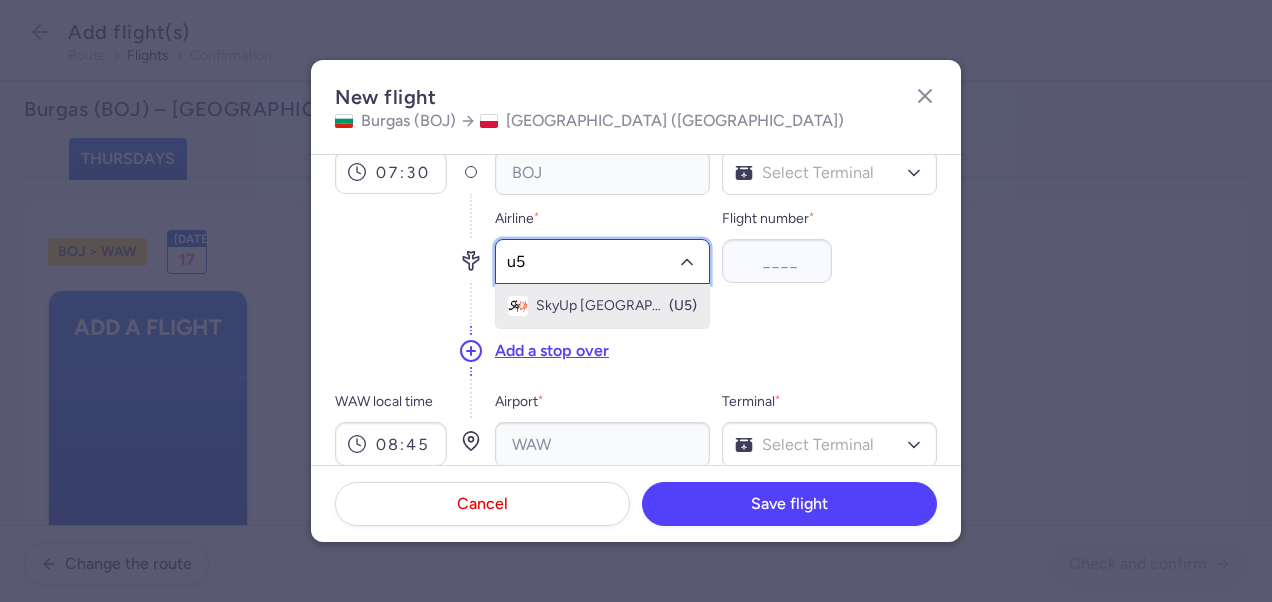 click on "SkyUp [GEOGRAPHIC_DATA]" at bounding box center [601, 306] 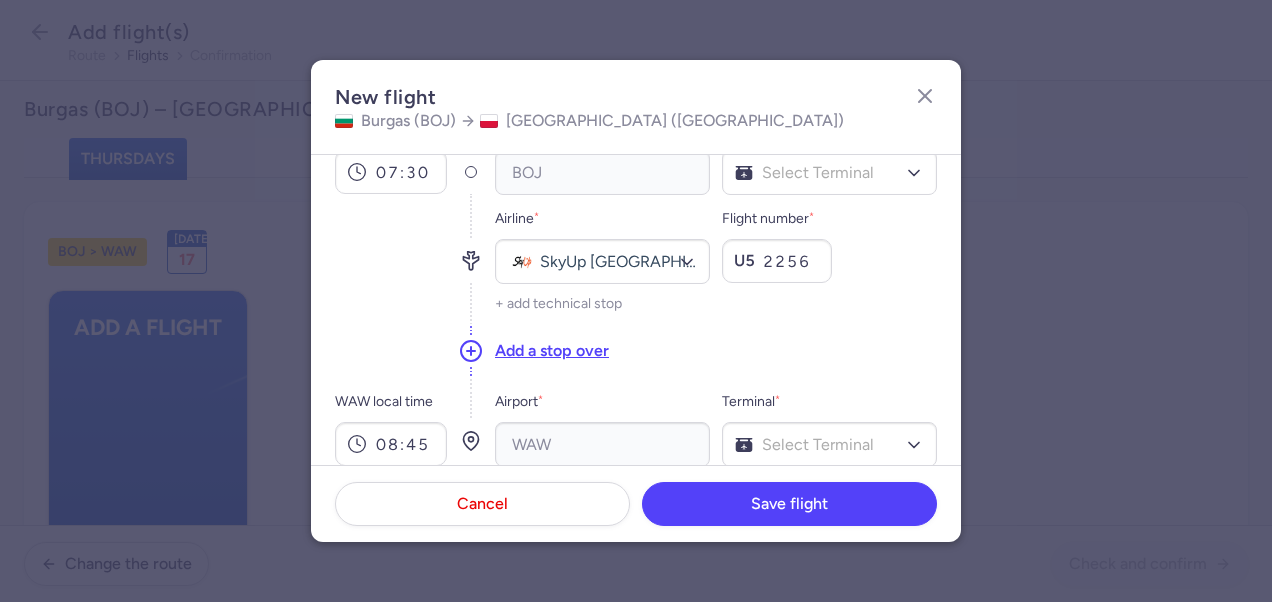 type on "2256" 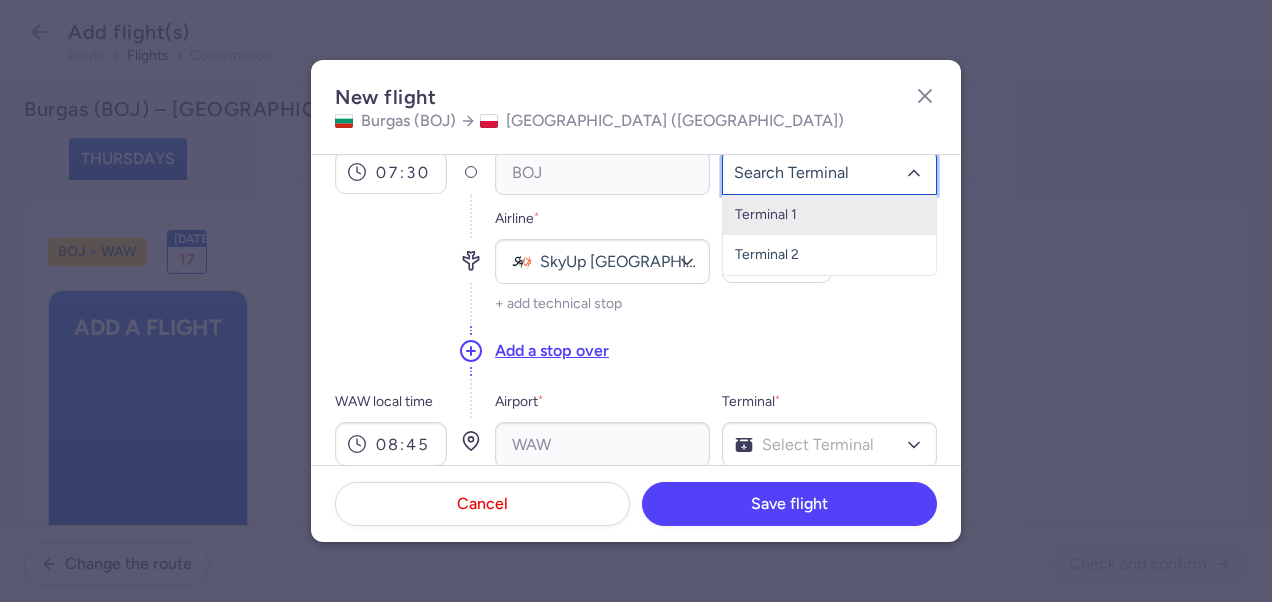 click on "Terminal 1" at bounding box center (829, 215) 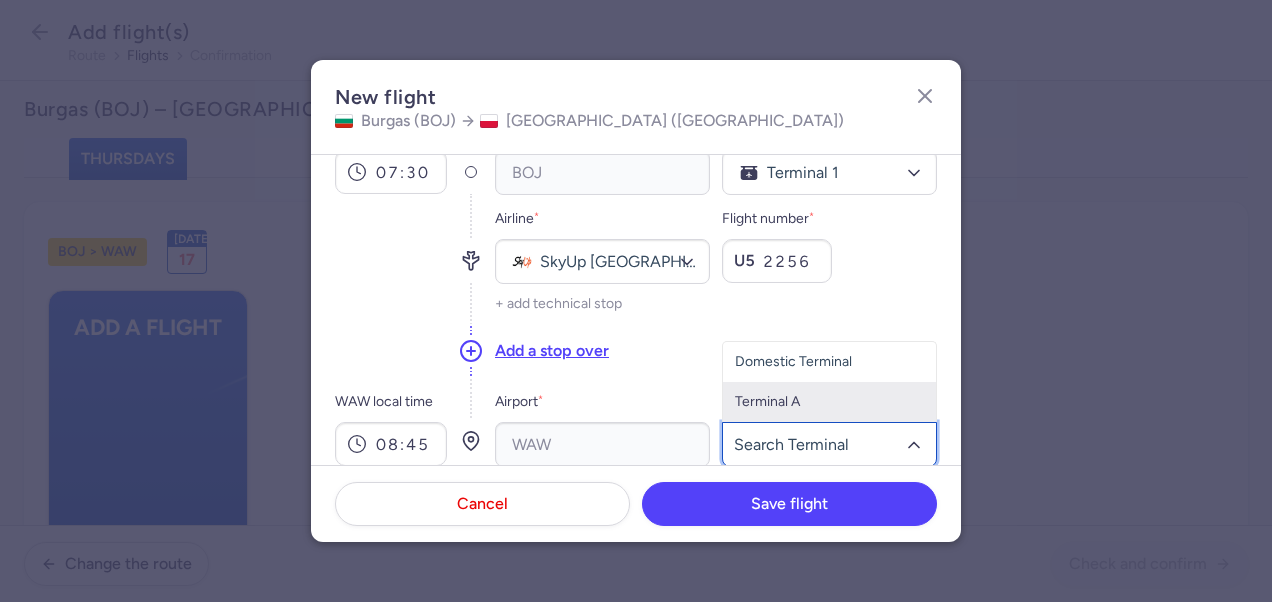 click on "Terminal A" at bounding box center [829, 402] 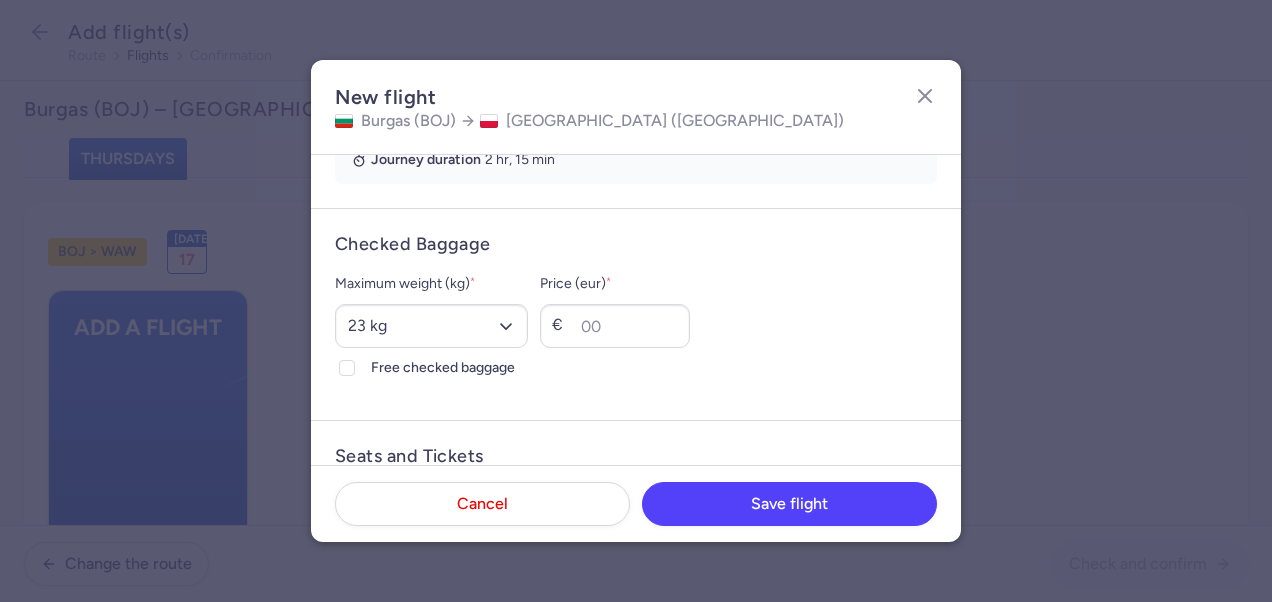 scroll, scrollTop: 500, scrollLeft: 0, axis: vertical 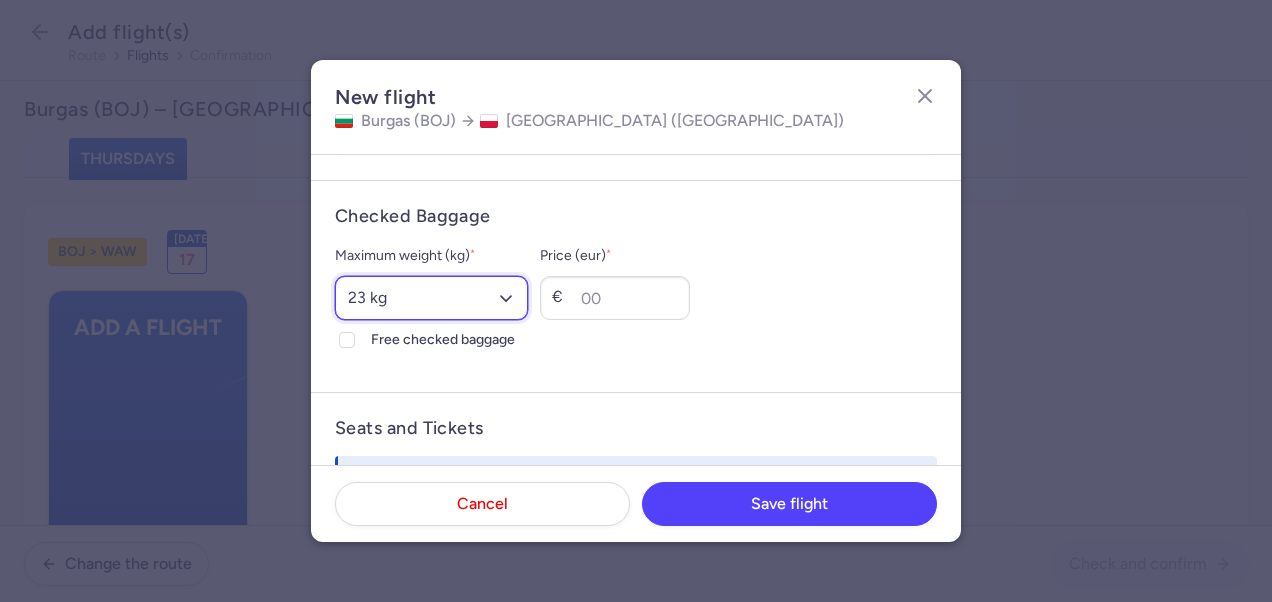 click on "Select an option 15 kg 16 kg 17 kg 18 kg 19 kg 20 kg 21 kg 22 kg 23 kg 24 kg 25 kg 26 kg 27 kg 28 kg 29 kg 30 kg 31 kg 32 kg 33 kg 34 kg 35 kg" at bounding box center (431, 298) 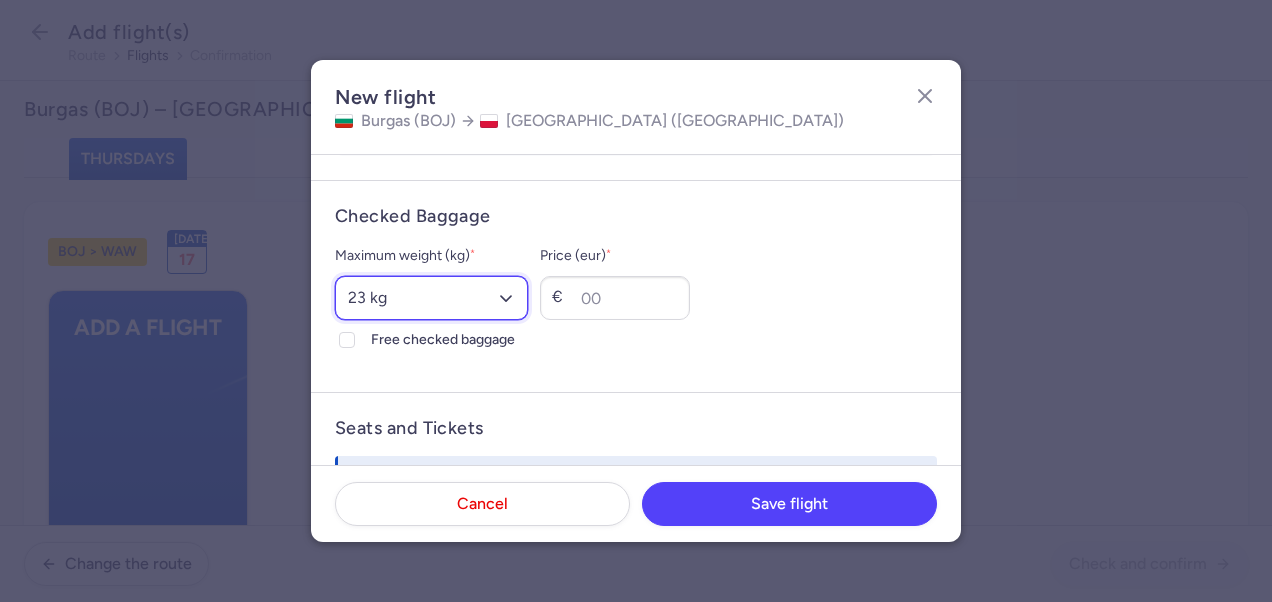select on "20" 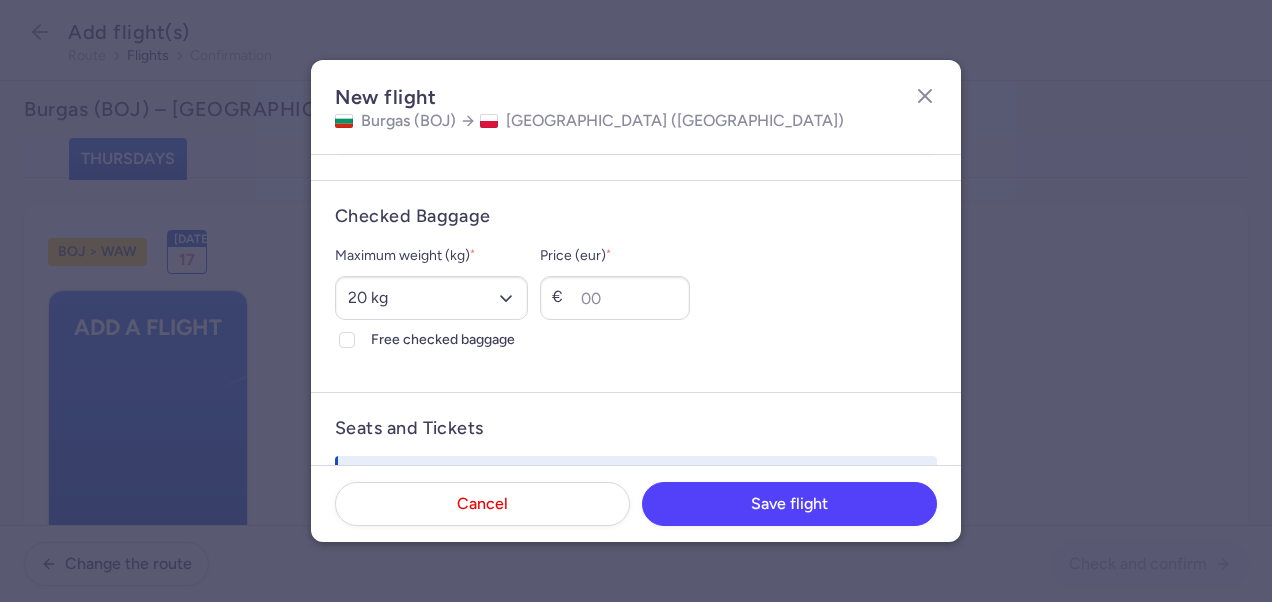 drag, startPoint x: 416, startPoint y: 336, endPoint x: 570, endPoint y: 348, distance: 154.46683 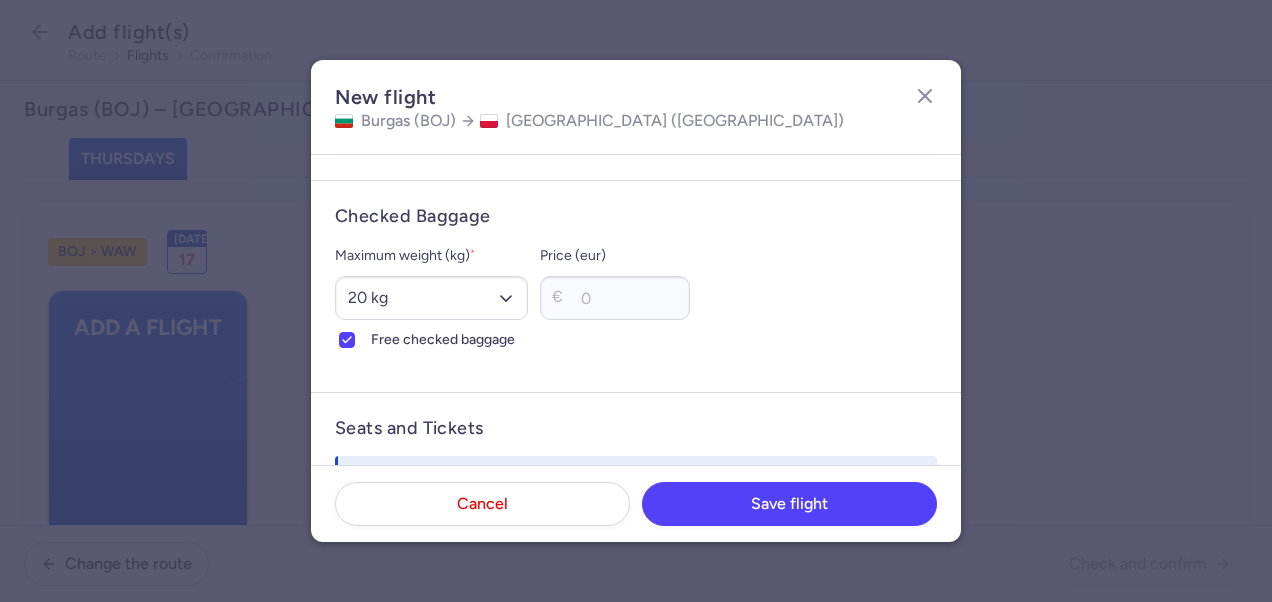 scroll, scrollTop: 700, scrollLeft: 0, axis: vertical 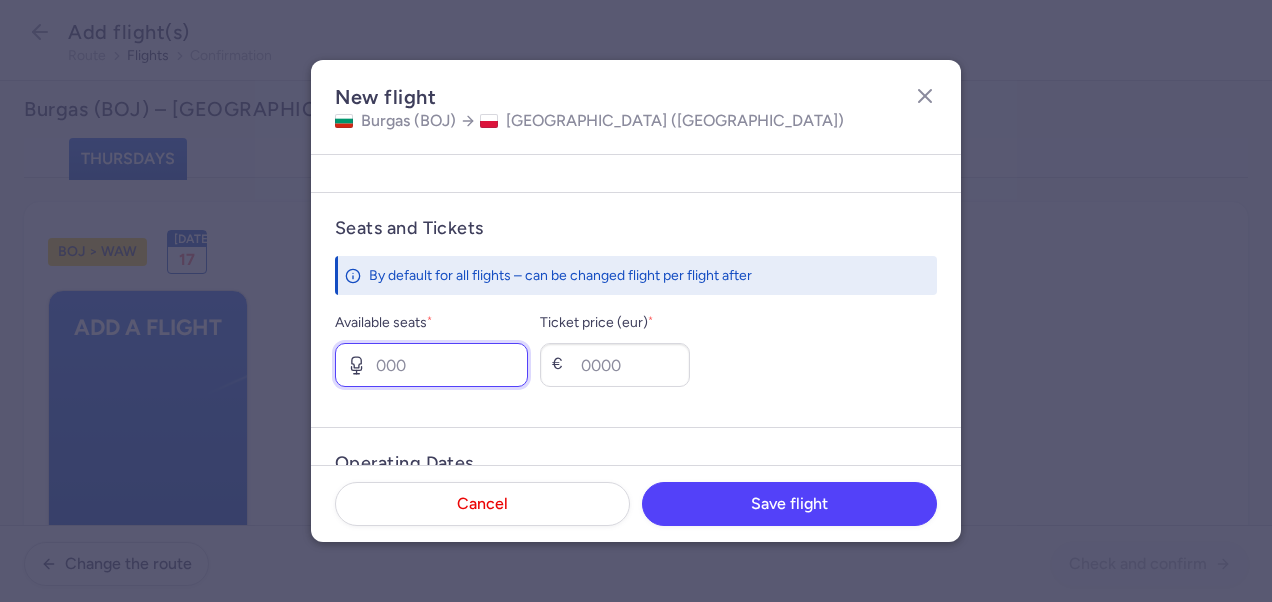 click on "Available seats  *" at bounding box center (431, 365) 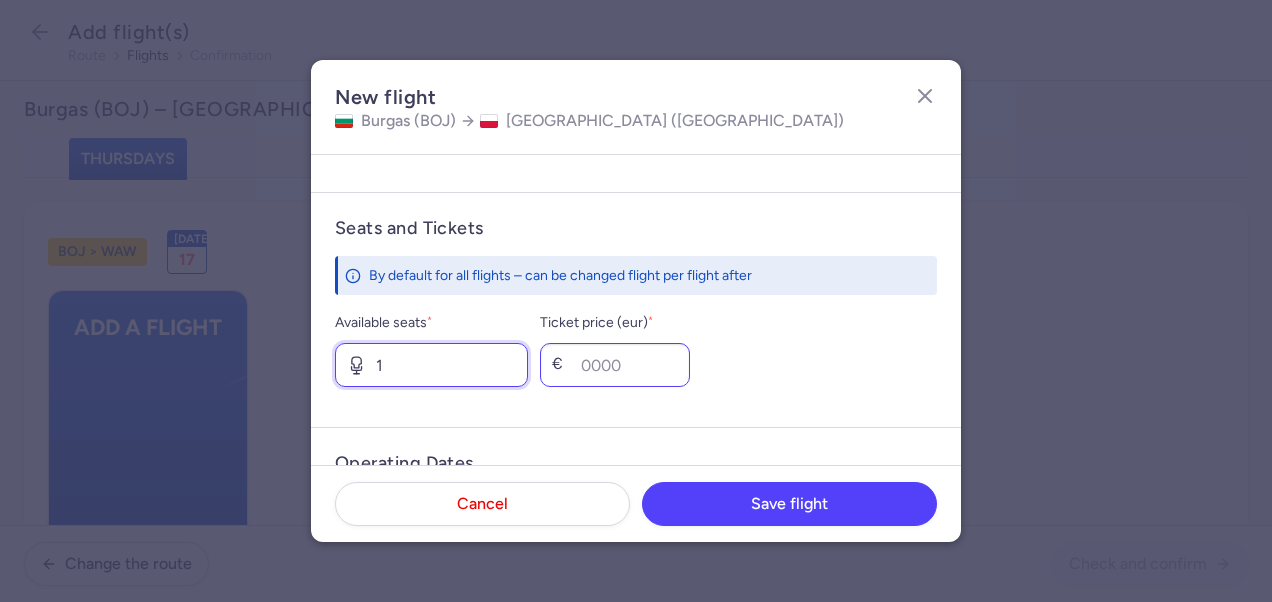 type on "1" 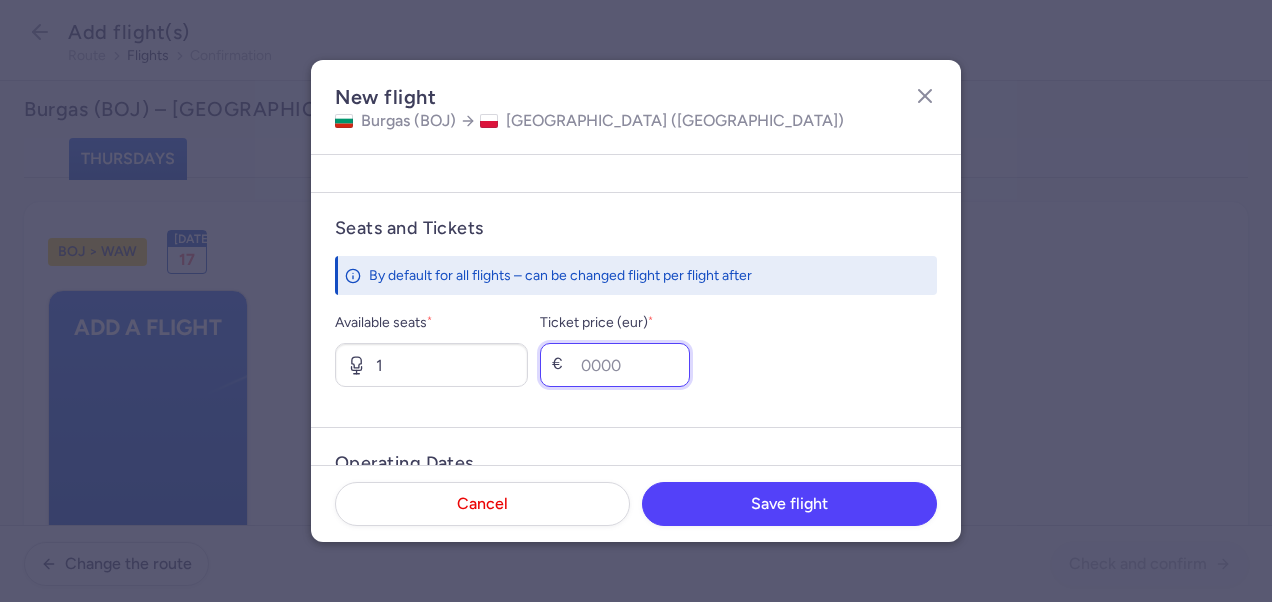 click on "Ticket price (eur)  *" at bounding box center (615, 365) 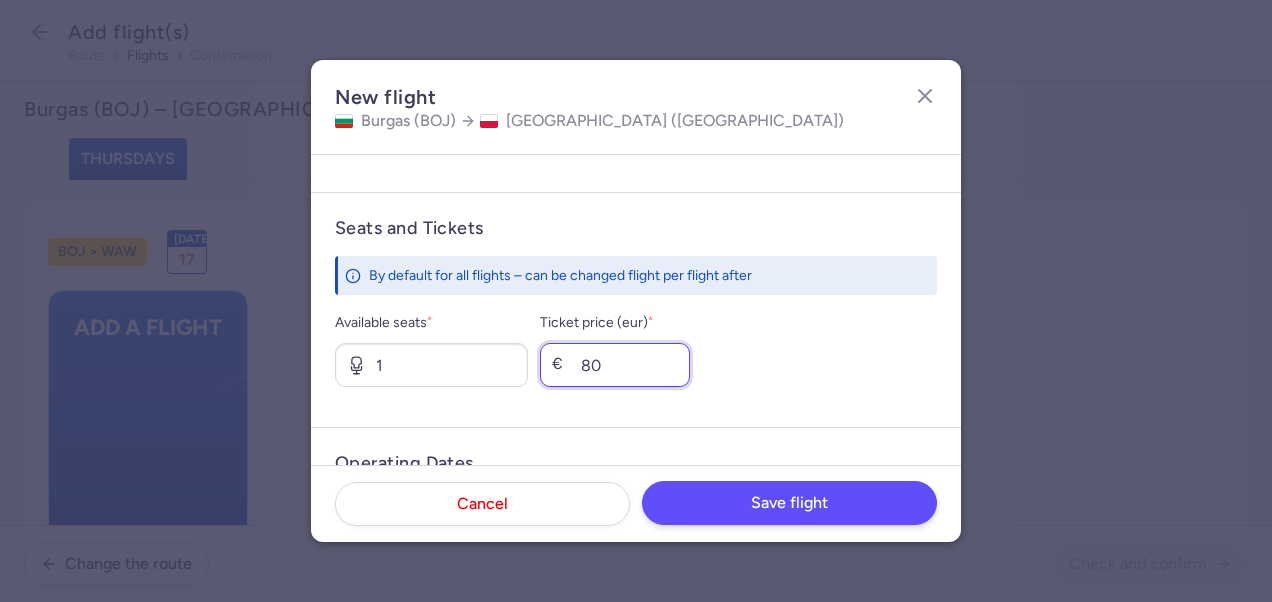 type on "80" 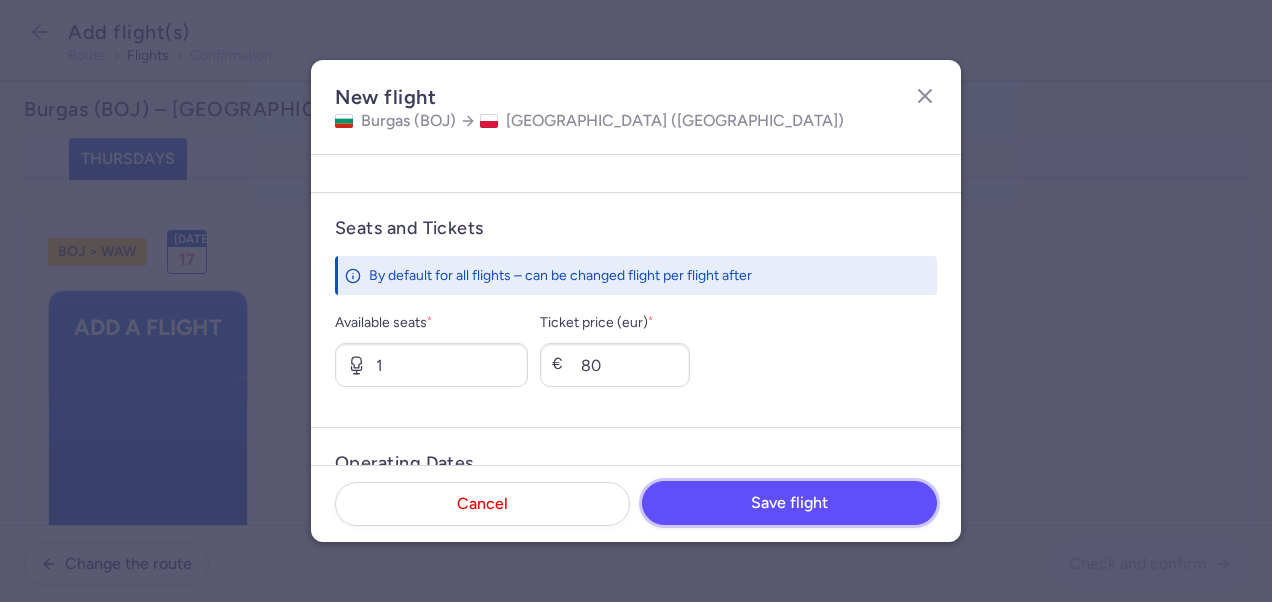 click on "Save flight" at bounding box center [789, 503] 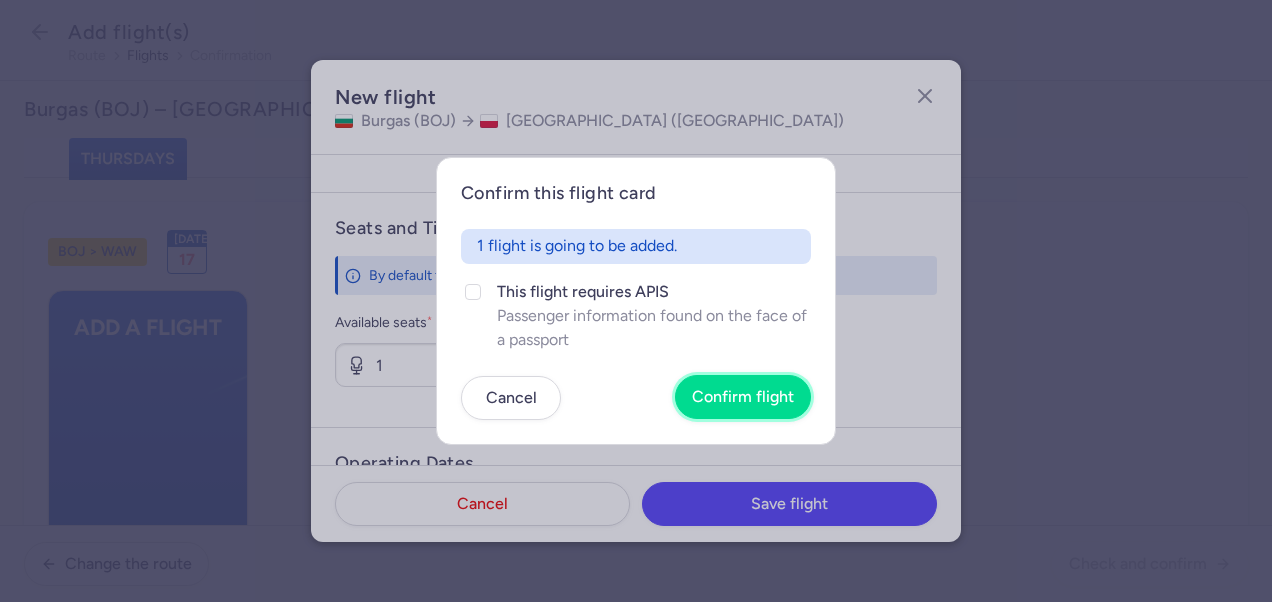 click on "Confirm flight" at bounding box center [743, 397] 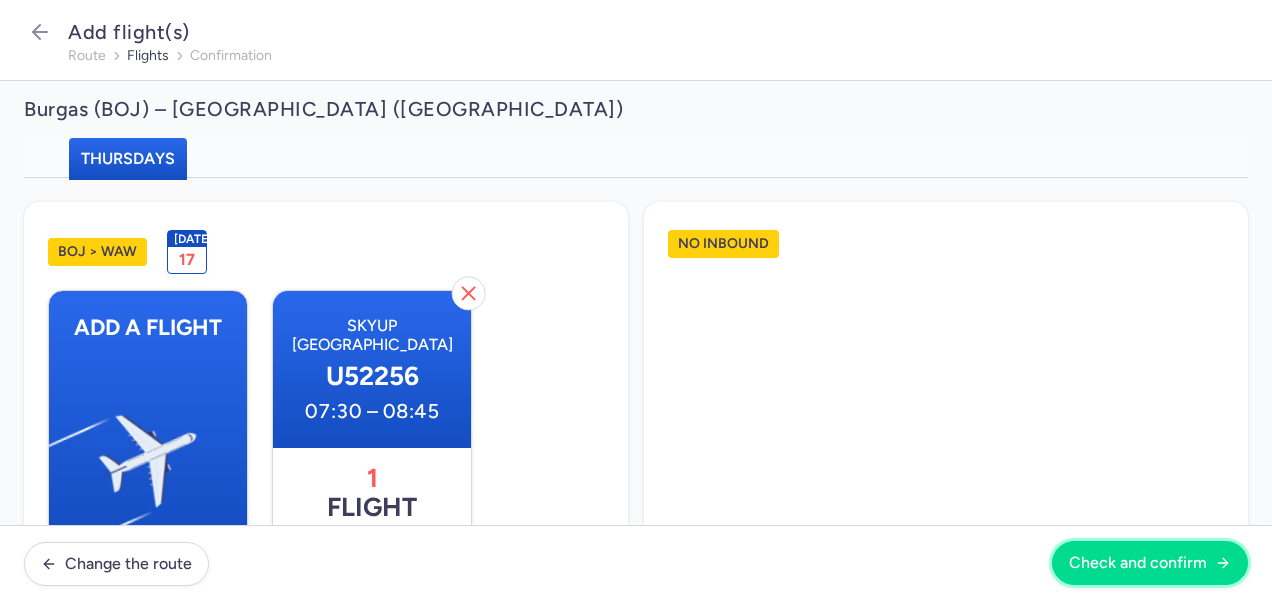 click on "Check and confirm" at bounding box center [1150, 563] 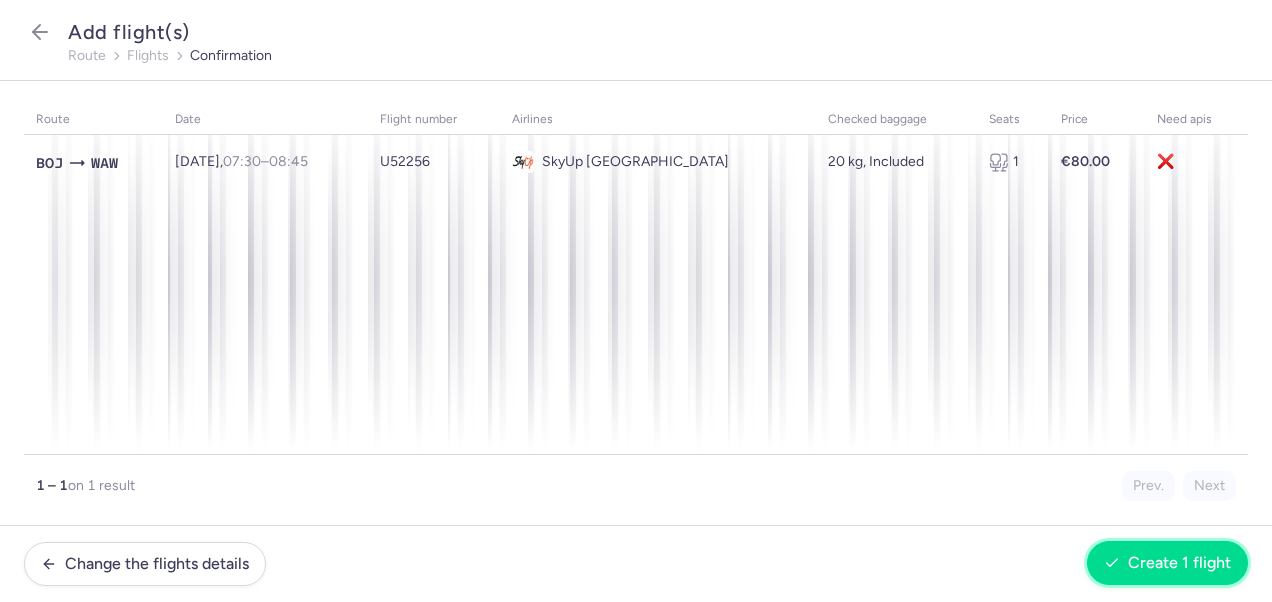 click on "Create 1 flight" at bounding box center (1167, 563) 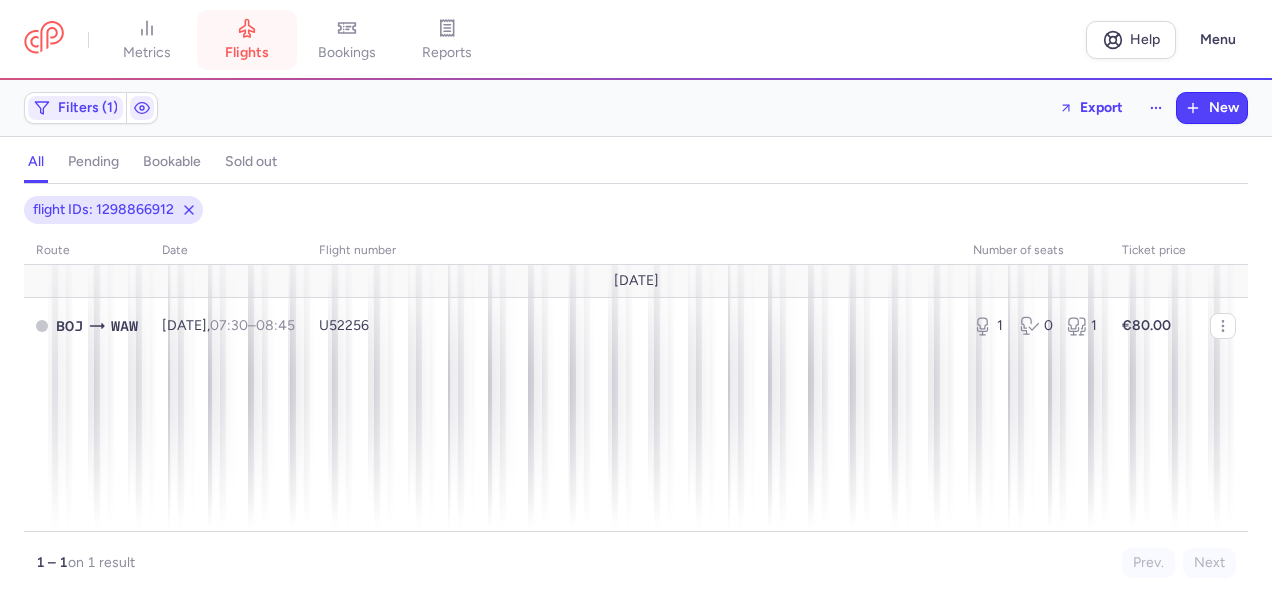 drag, startPoint x: 252, startPoint y: 40, endPoint x: 258, endPoint y: 52, distance: 13.416408 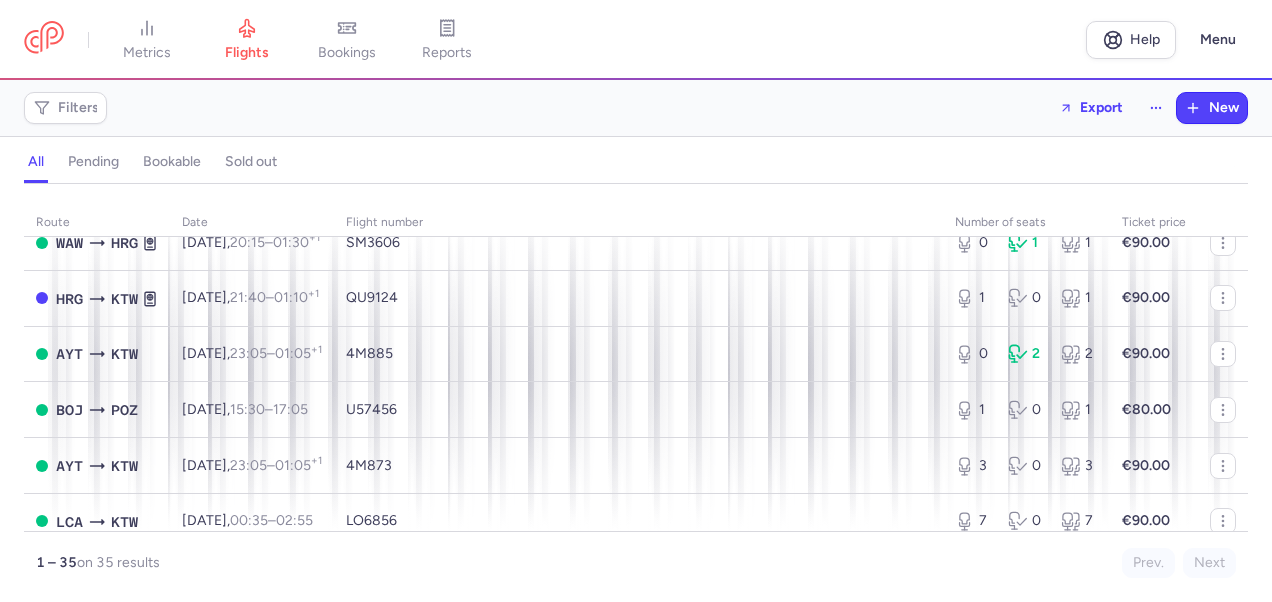 scroll, scrollTop: 900, scrollLeft: 0, axis: vertical 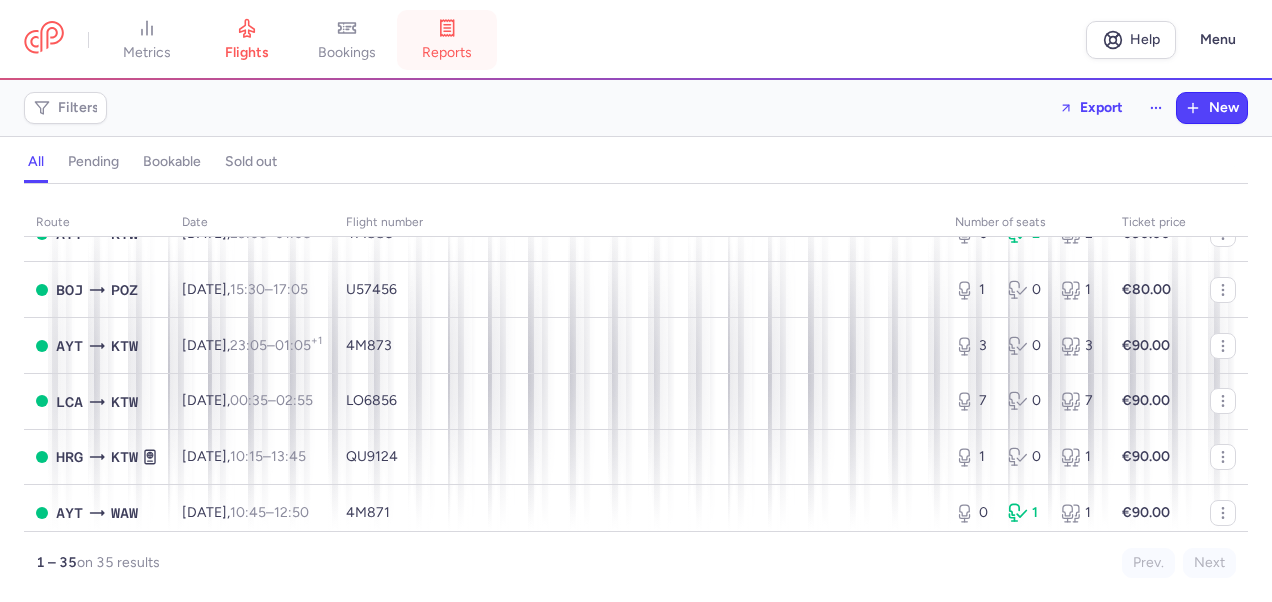 click 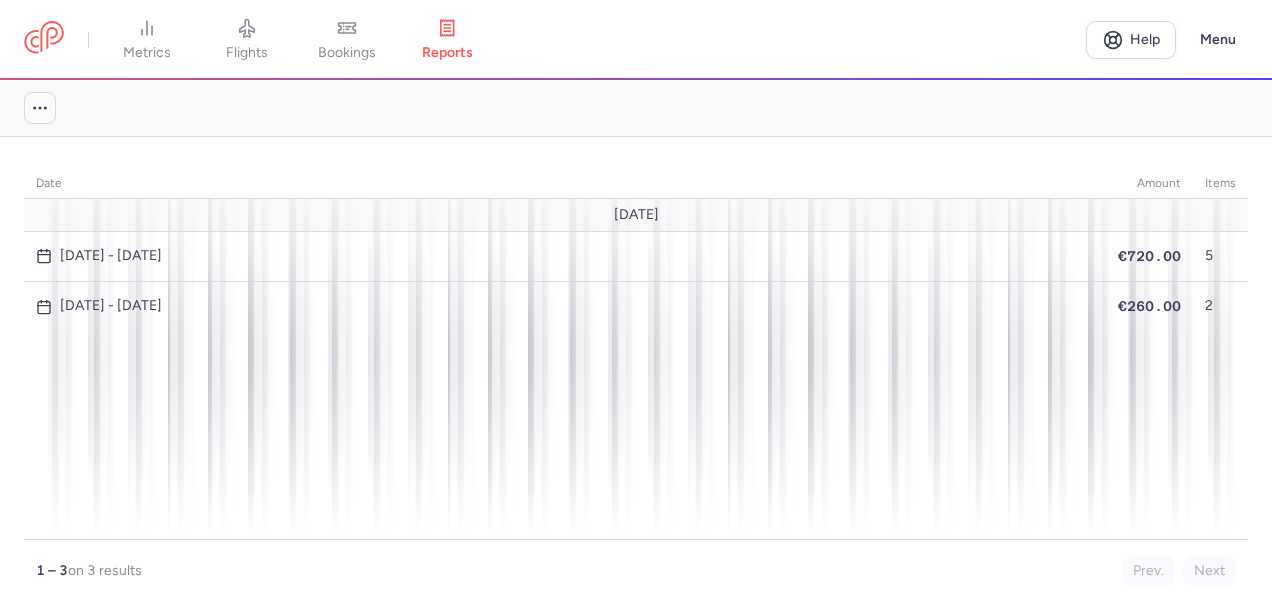 click 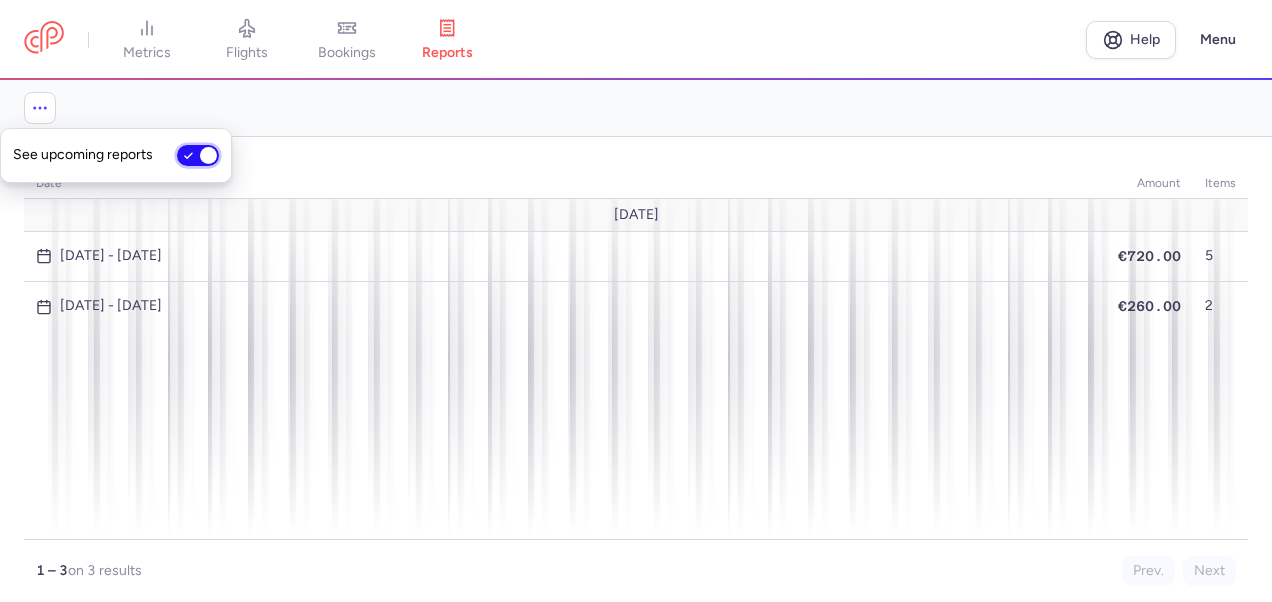 click on "See upcoming reports" at bounding box center [198, 155] 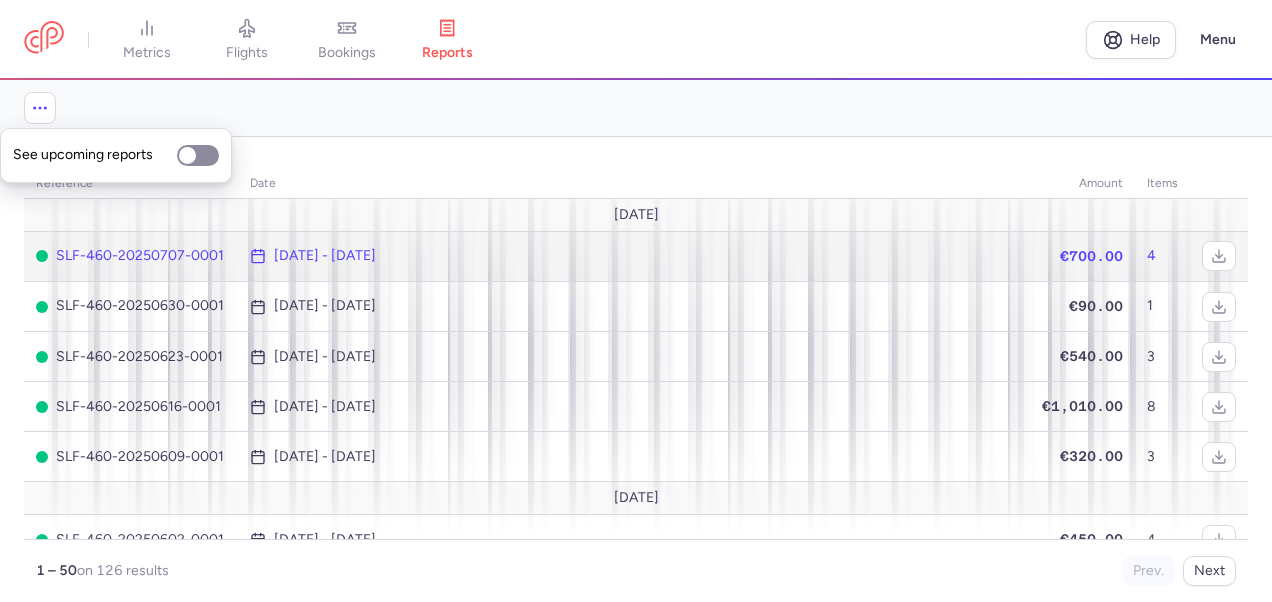 click on "4" 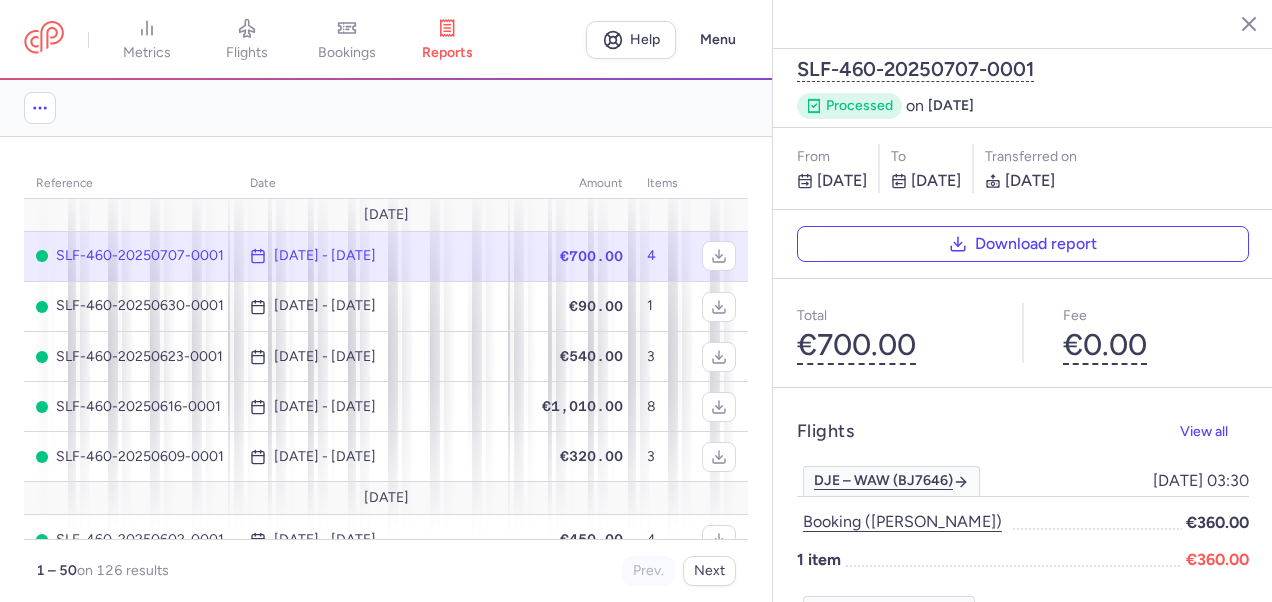 scroll, scrollTop: 0, scrollLeft: 0, axis: both 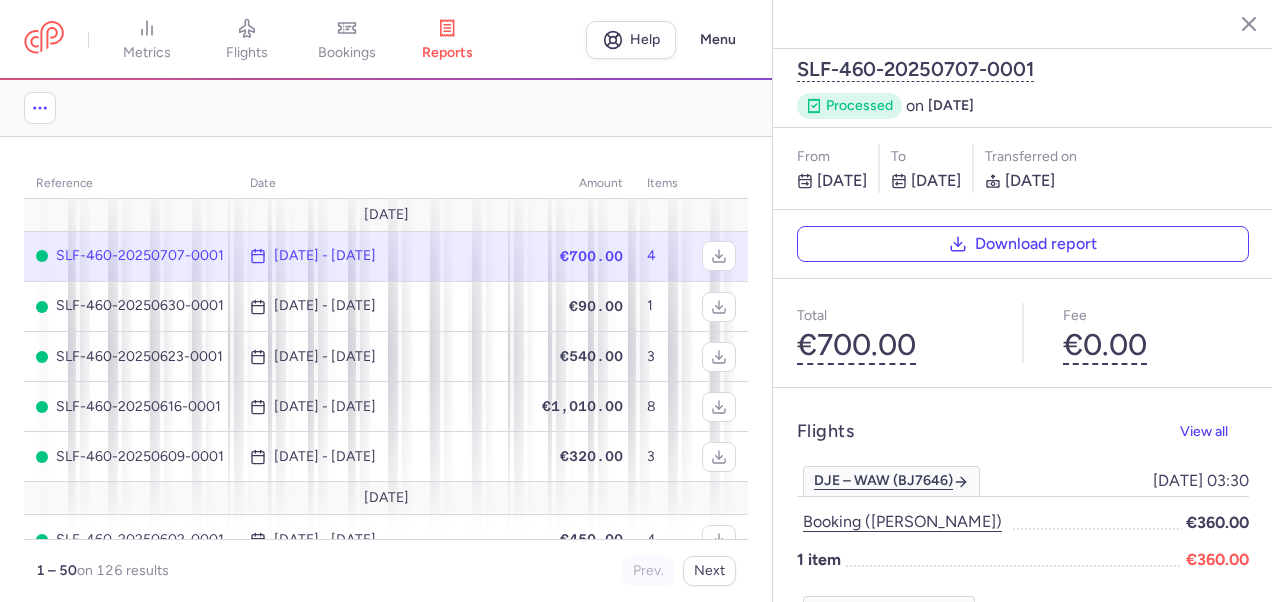 click 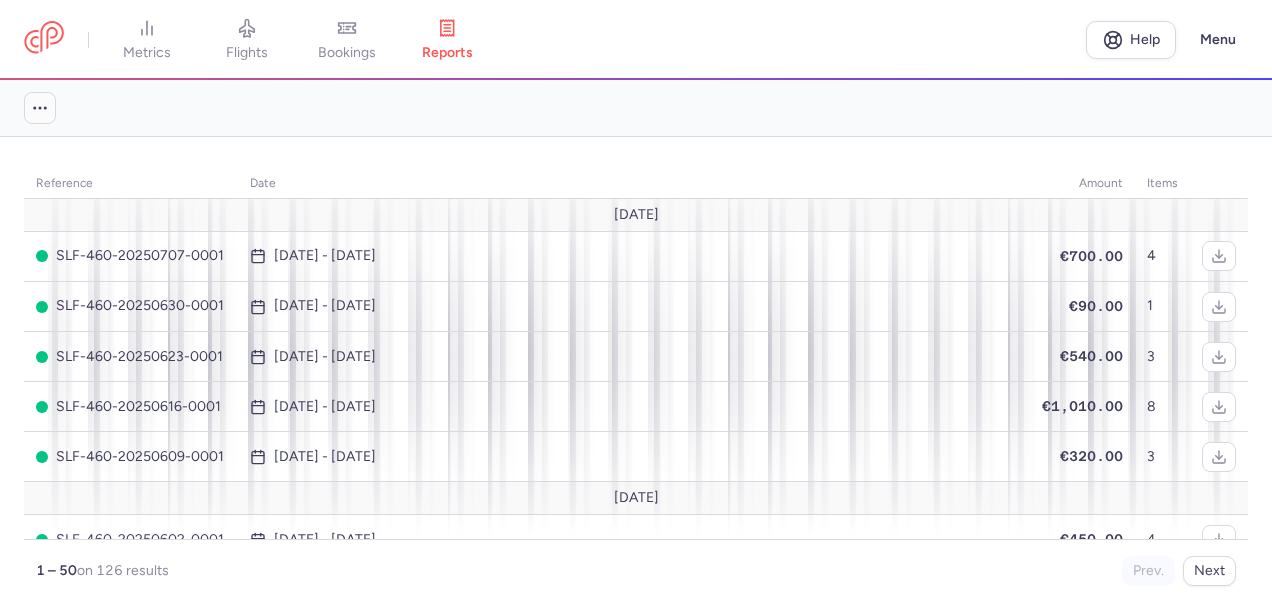 click 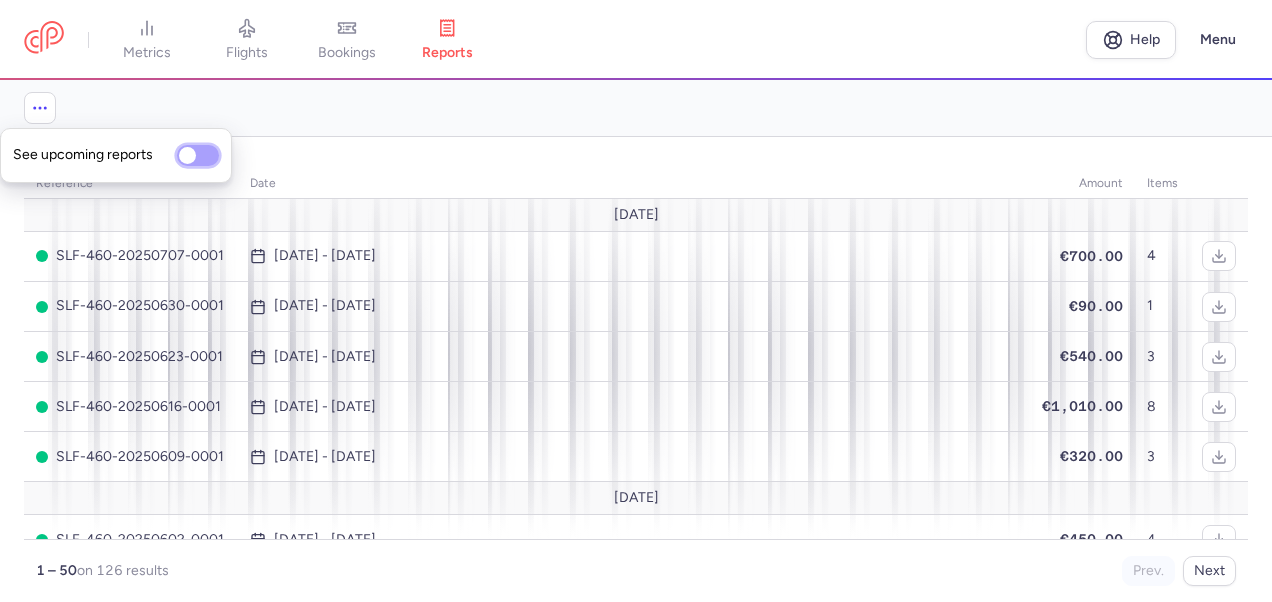 click on "See upcoming reports" at bounding box center (198, 155) 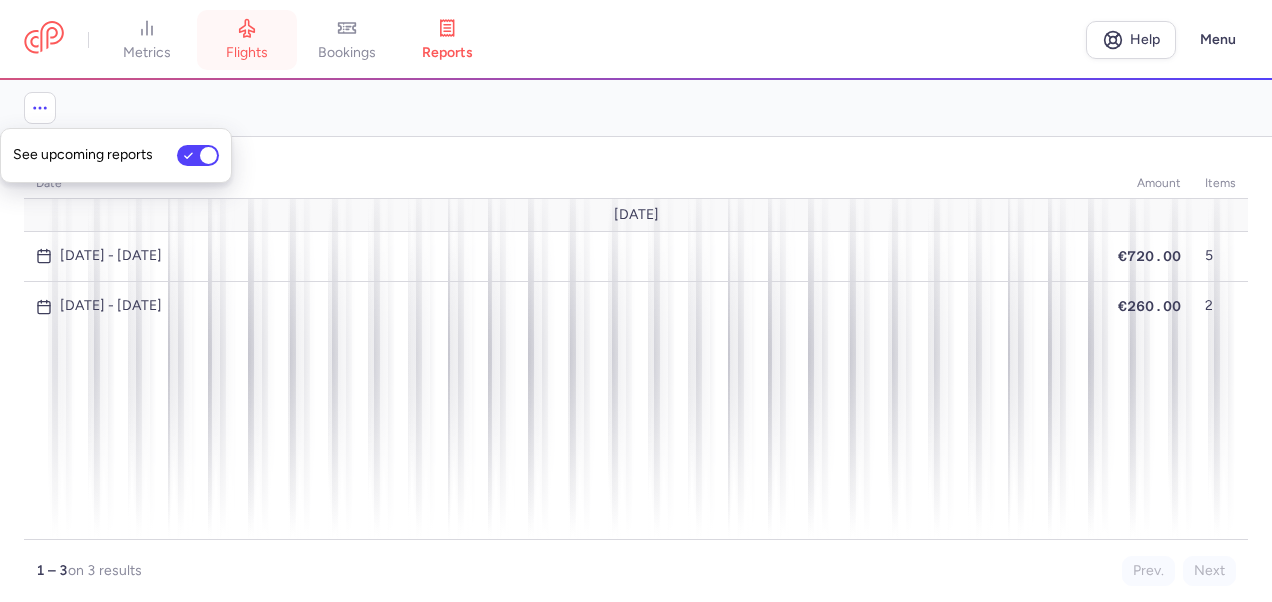 click on "flights" at bounding box center [247, 40] 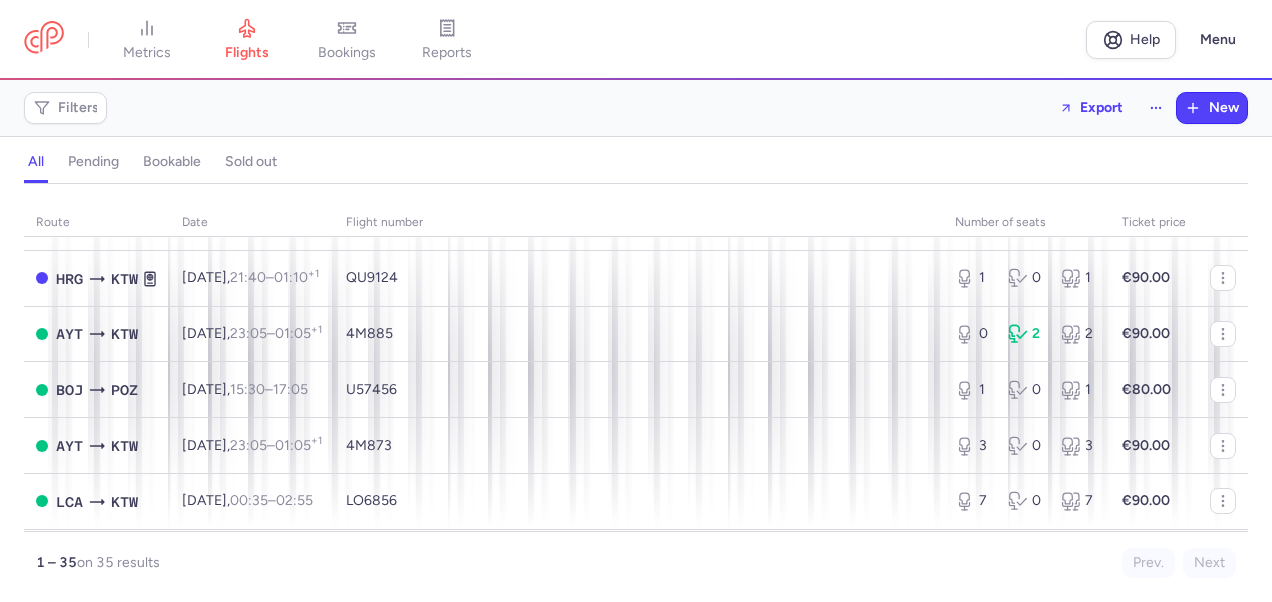 scroll, scrollTop: 900, scrollLeft: 0, axis: vertical 